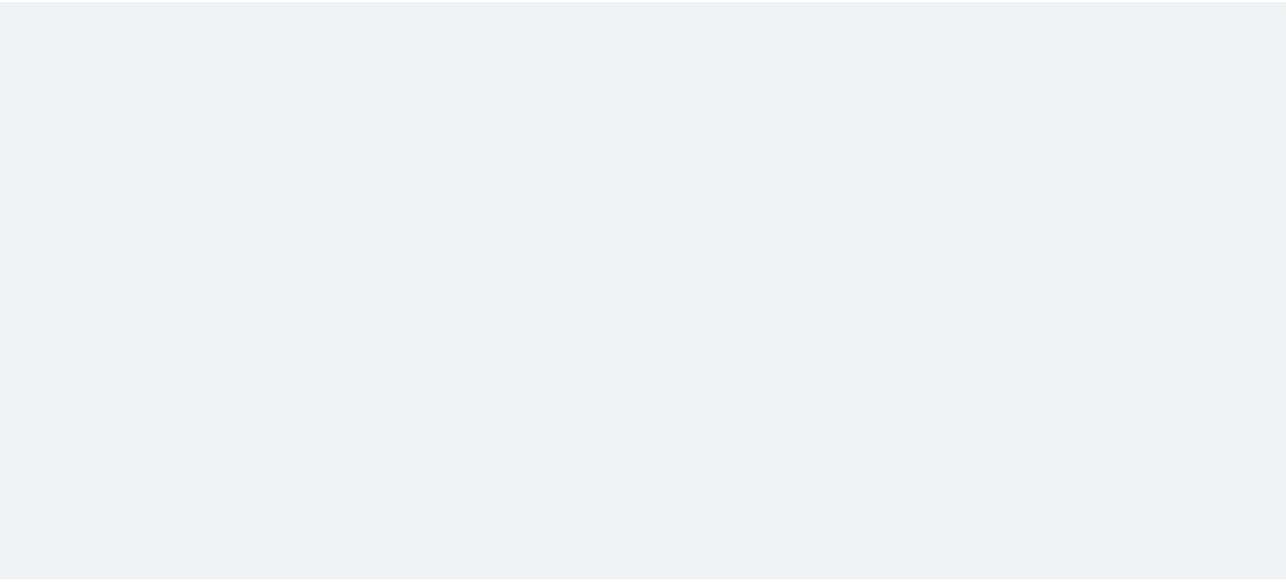 scroll, scrollTop: 0, scrollLeft: 0, axis: both 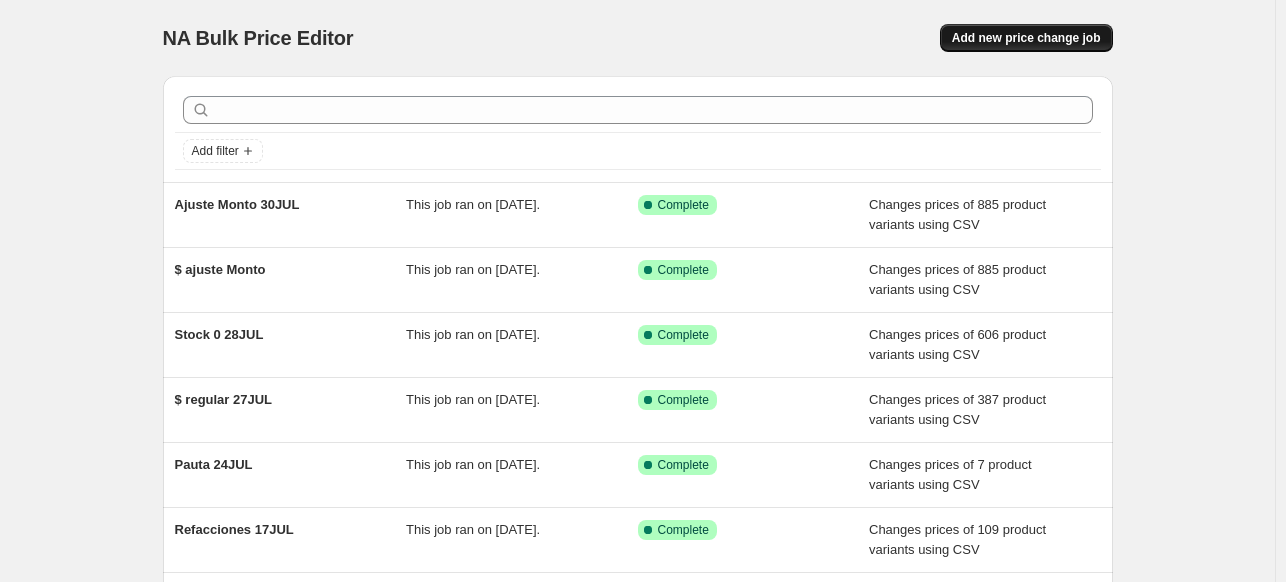 click on "Add new price change job" at bounding box center (1026, 38) 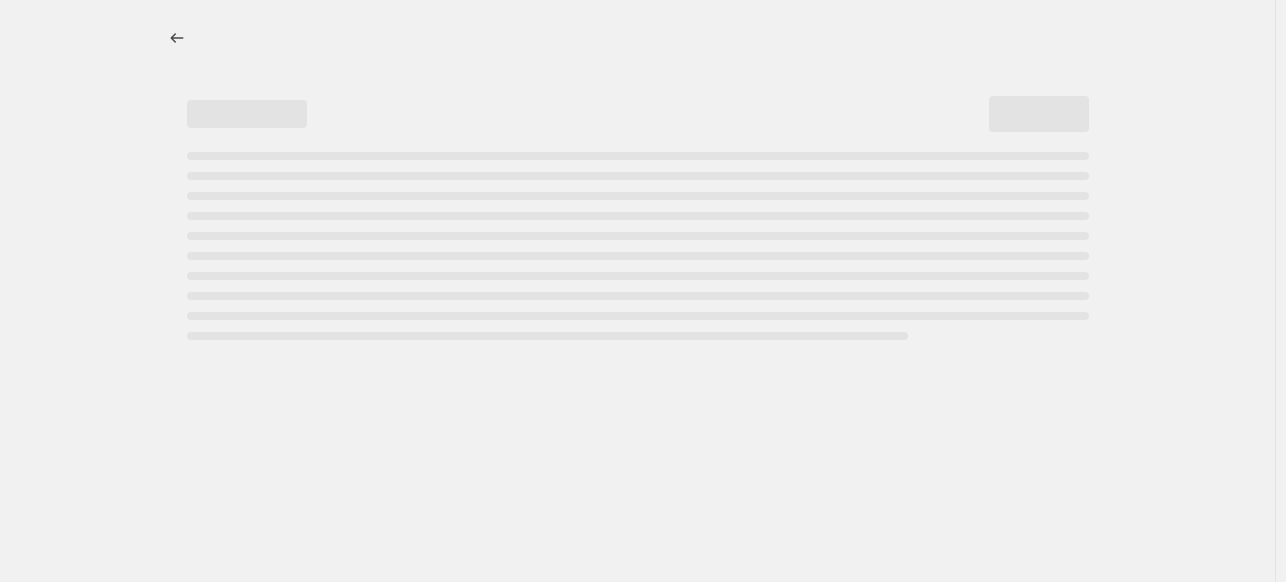 select on "percentage" 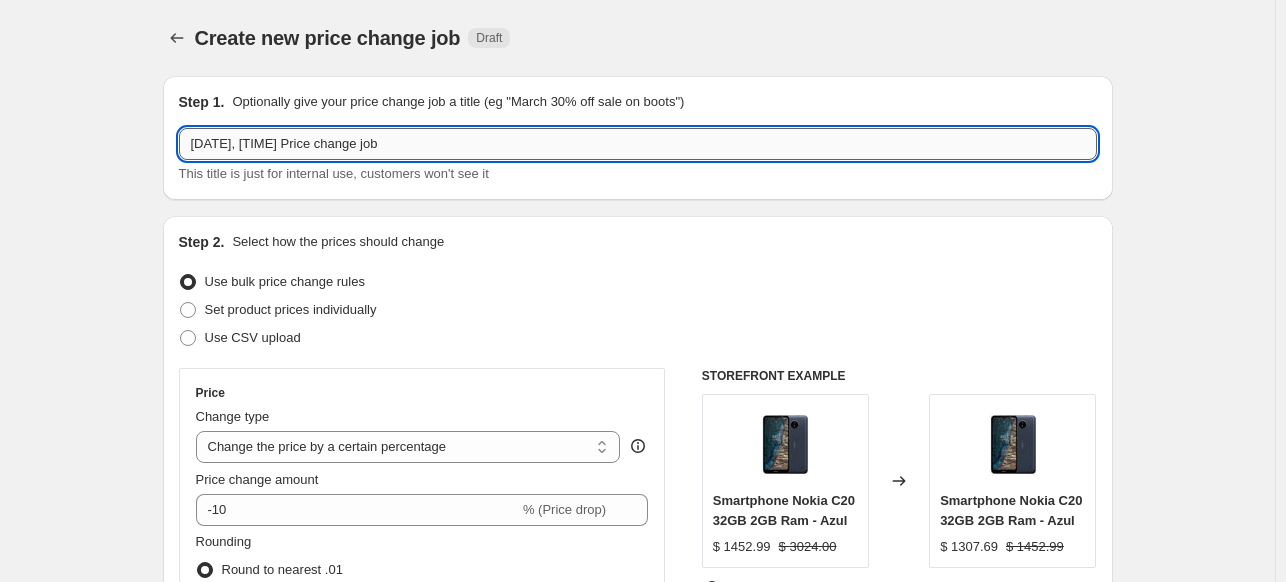 click on "[DATE], [TIME] Price change job" at bounding box center (638, 144) 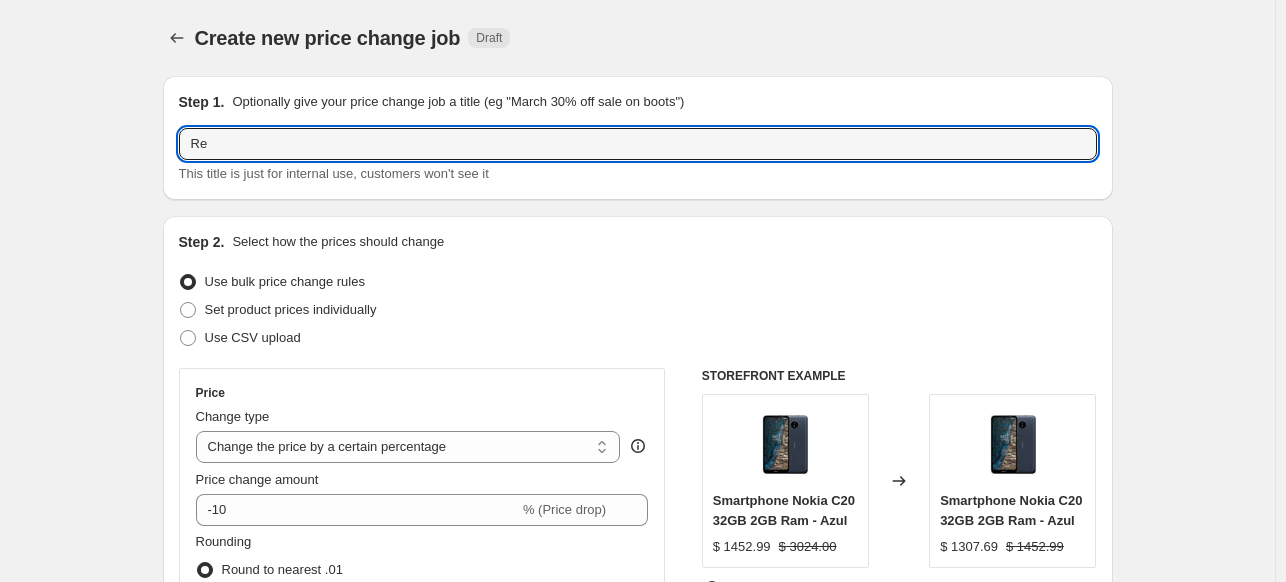 type on "R" 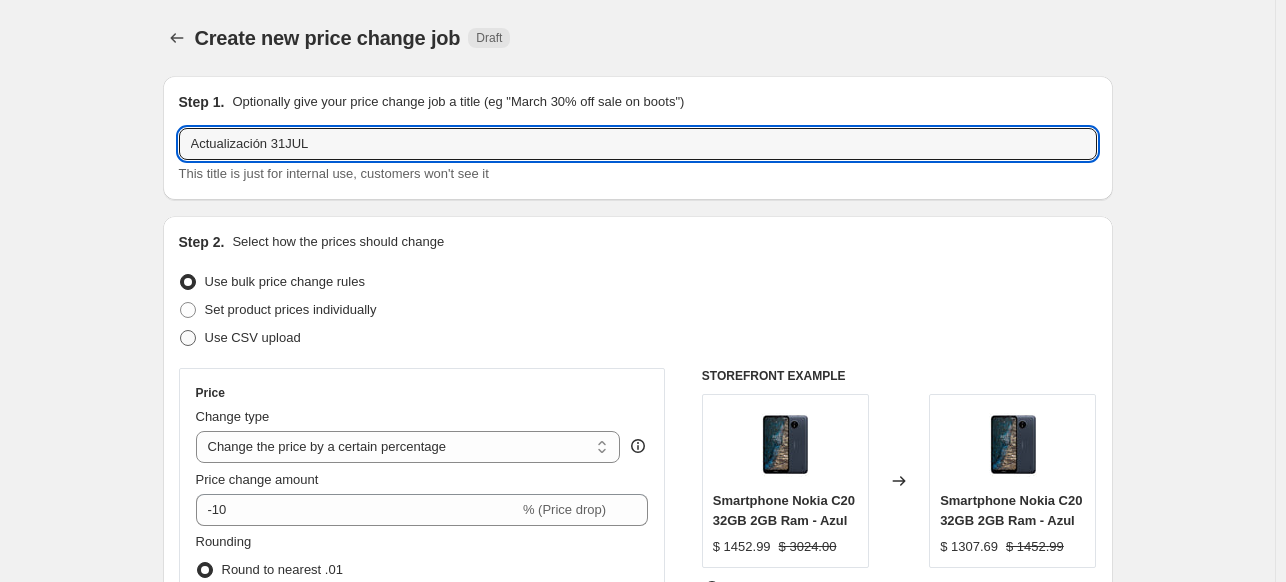 type on "Actualización 31JUL" 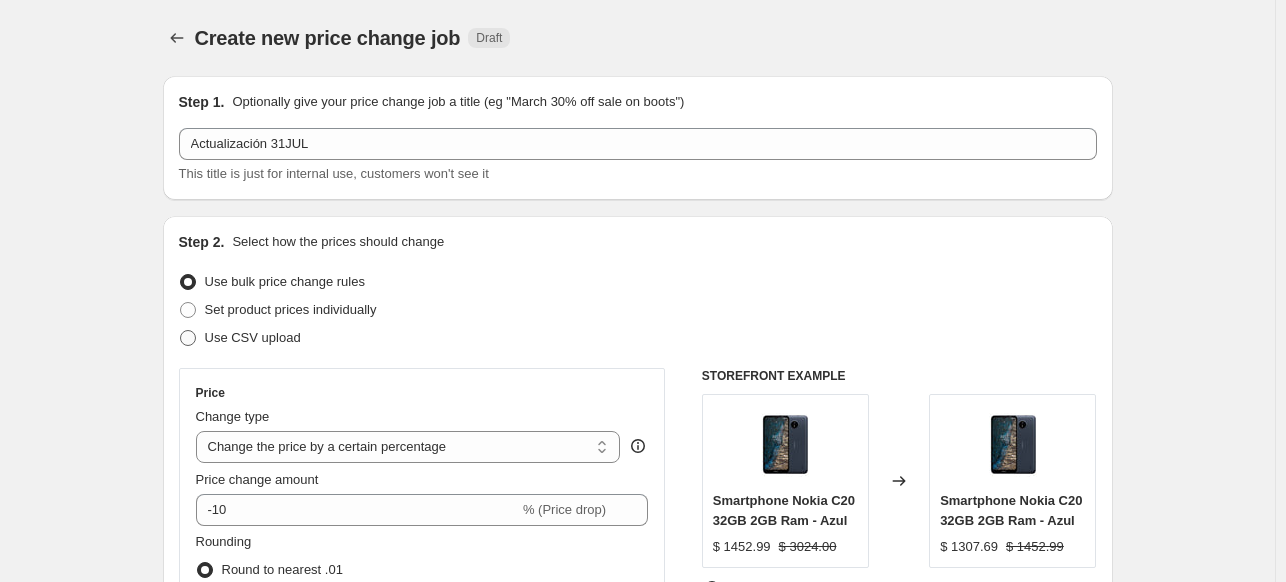 click at bounding box center [188, 338] 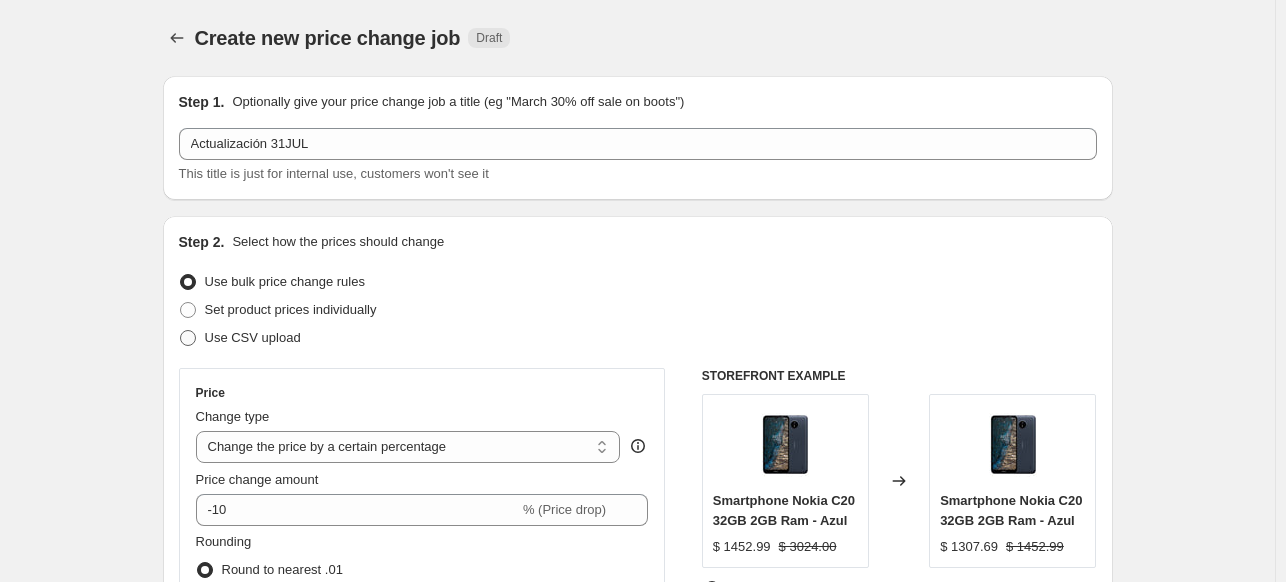 radio on "true" 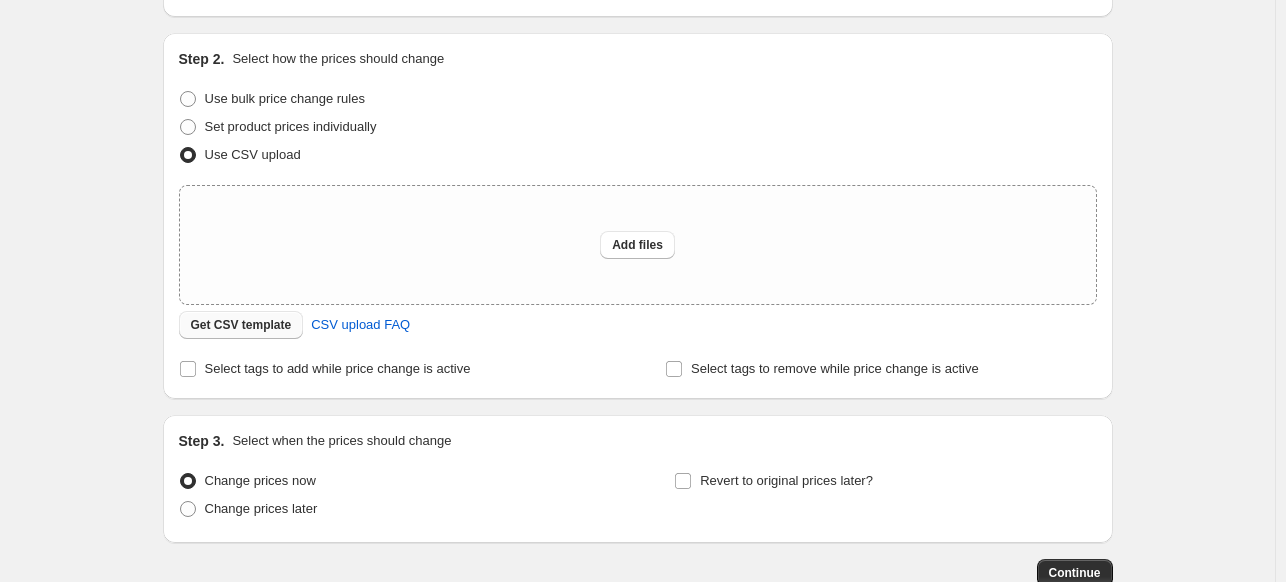 scroll, scrollTop: 184, scrollLeft: 0, axis: vertical 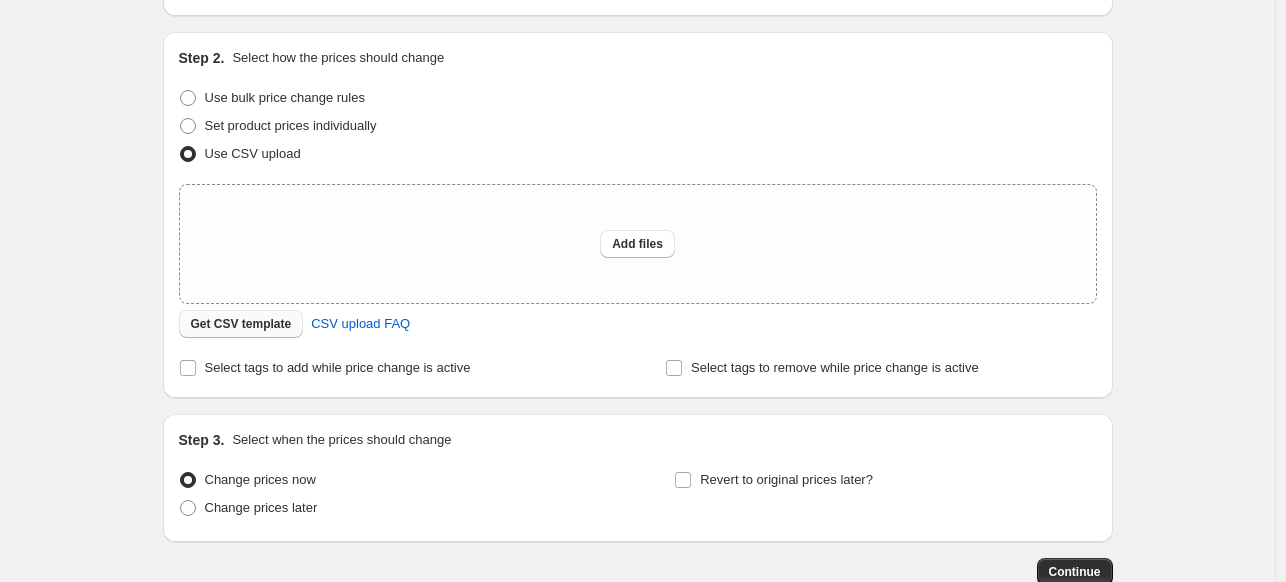 click on "Get CSV template" at bounding box center (241, 324) 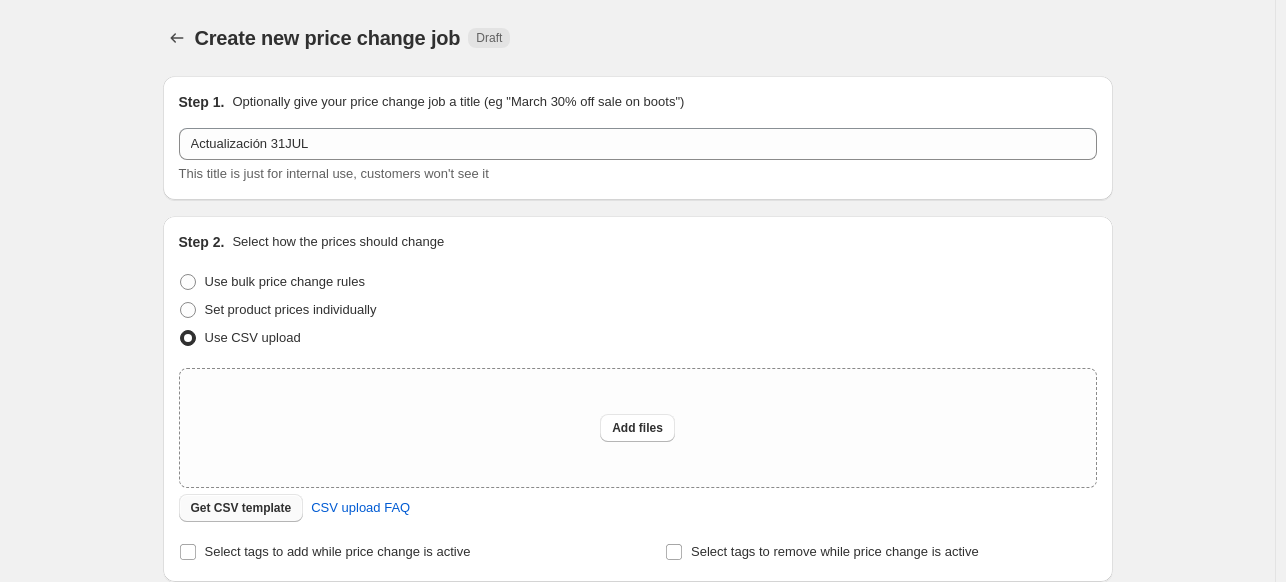 scroll, scrollTop: 184, scrollLeft: 0, axis: vertical 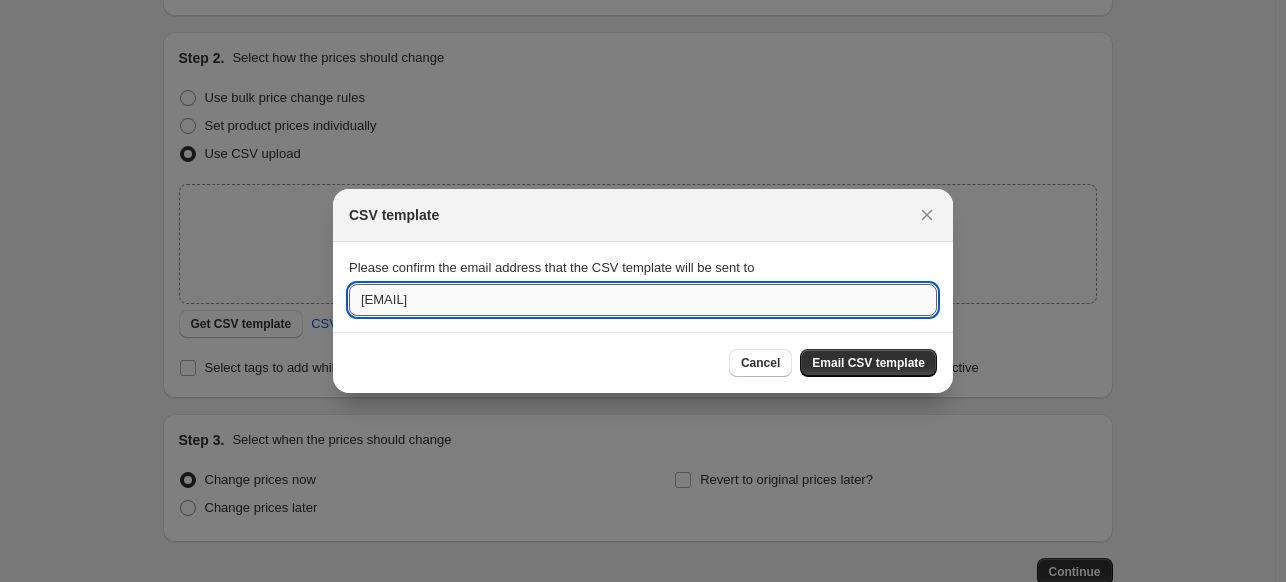 click on "[EMAIL]" at bounding box center [643, 300] 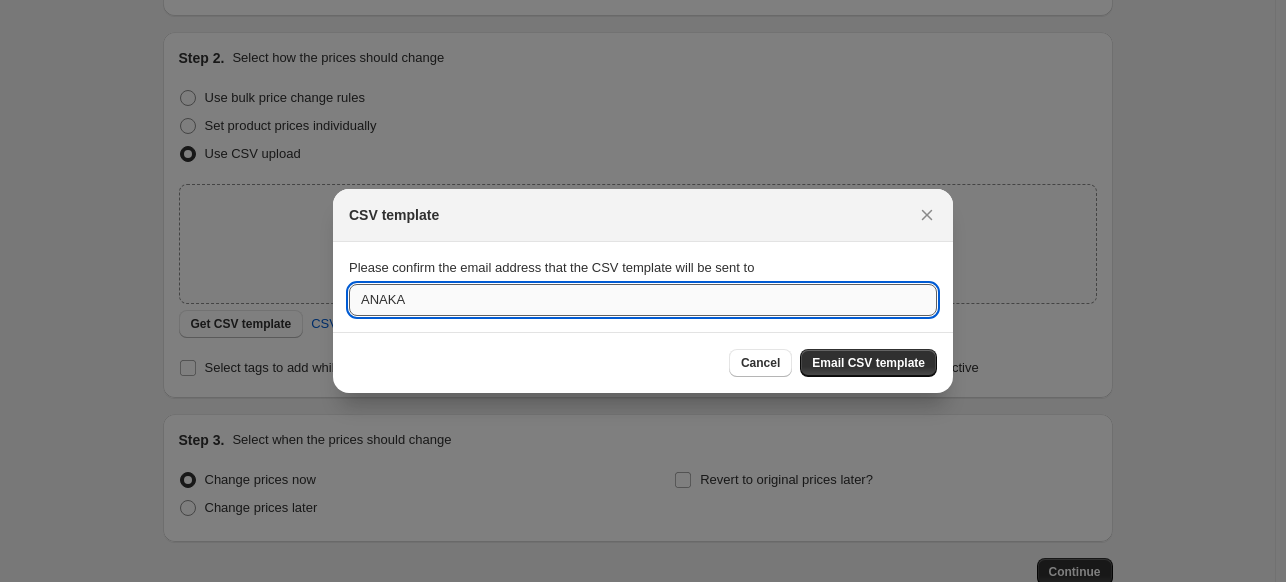 type on "[EMAIL]" 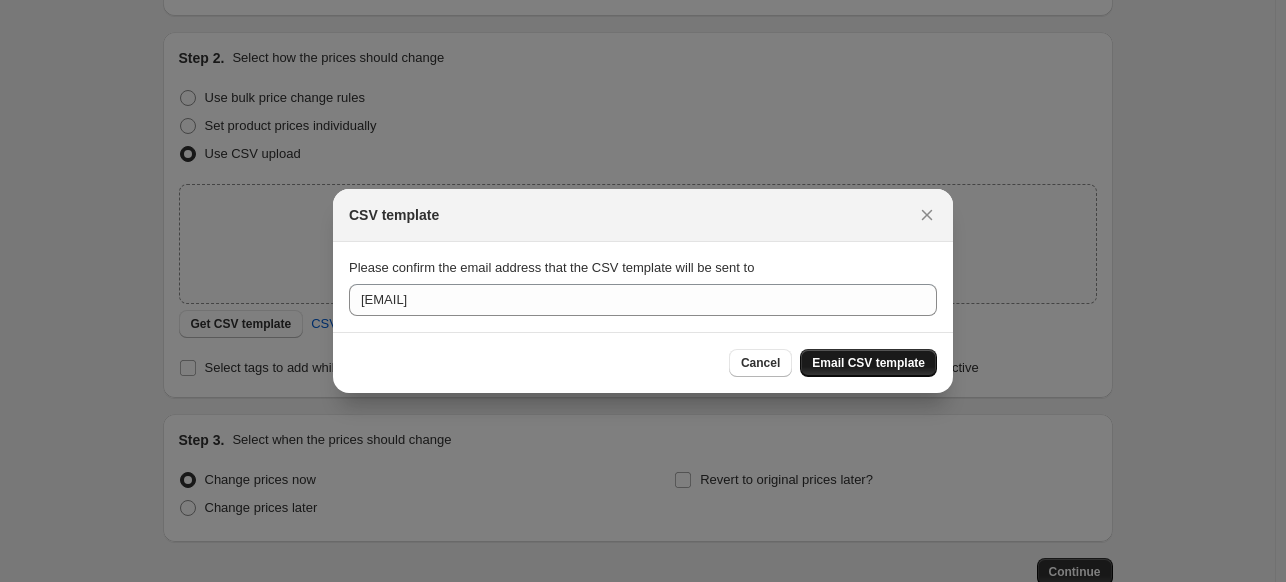 click on "Email CSV template" at bounding box center [868, 363] 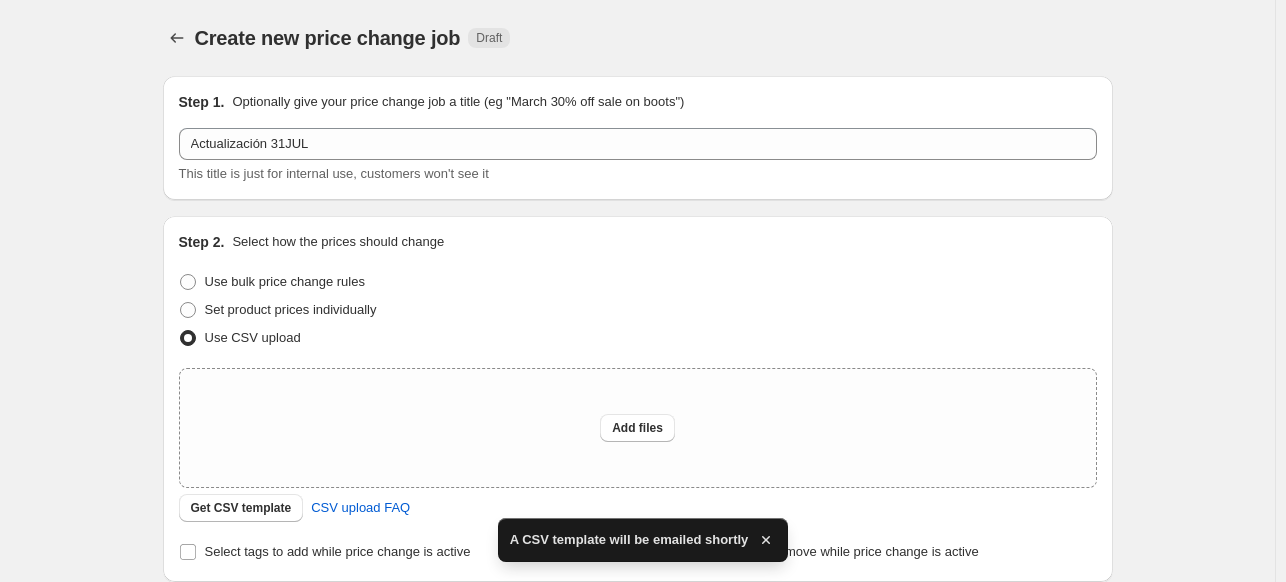 scroll, scrollTop: 184, scrollLeft: 0, axis: vertical 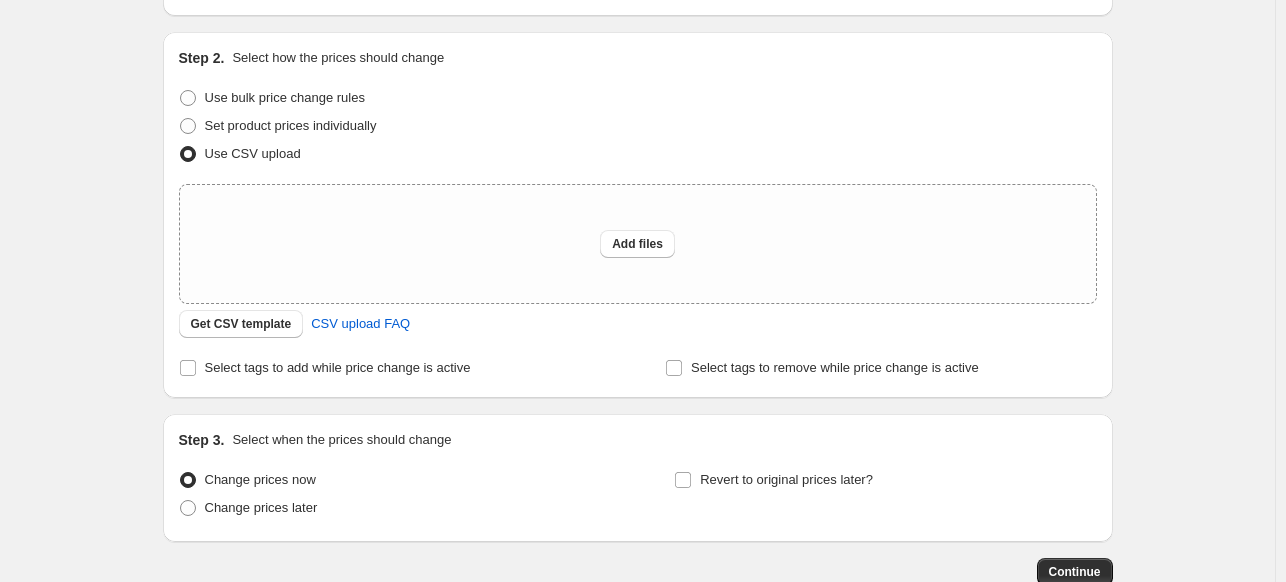 click on "Select tags to remove while price change is active" at bounding box center (835, 367) 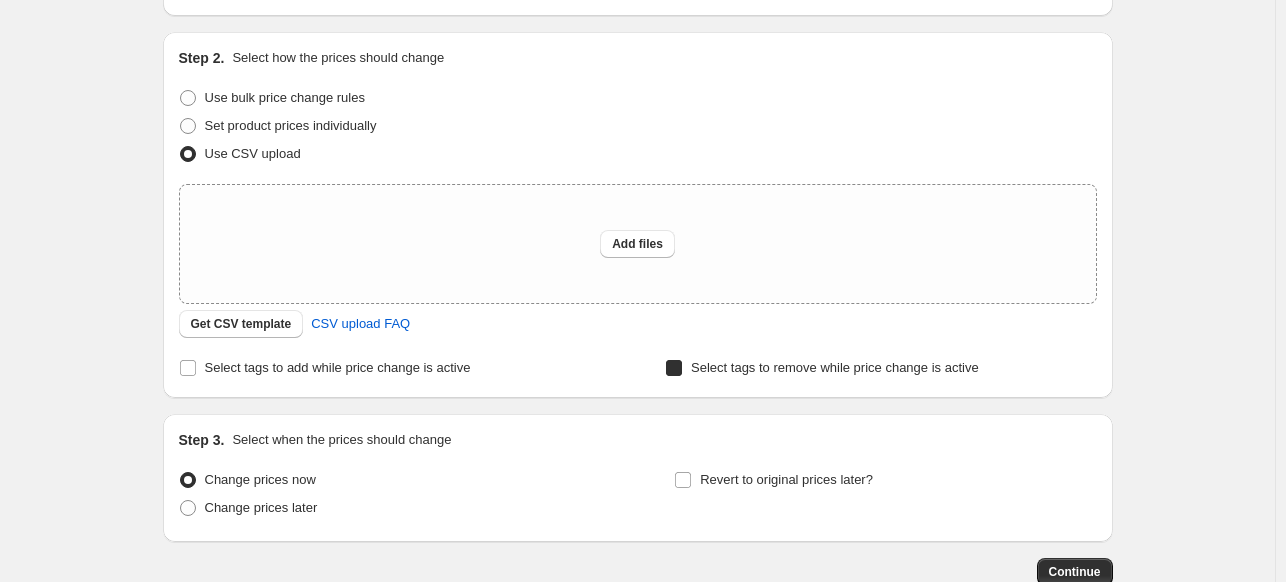 checkbox on "true" 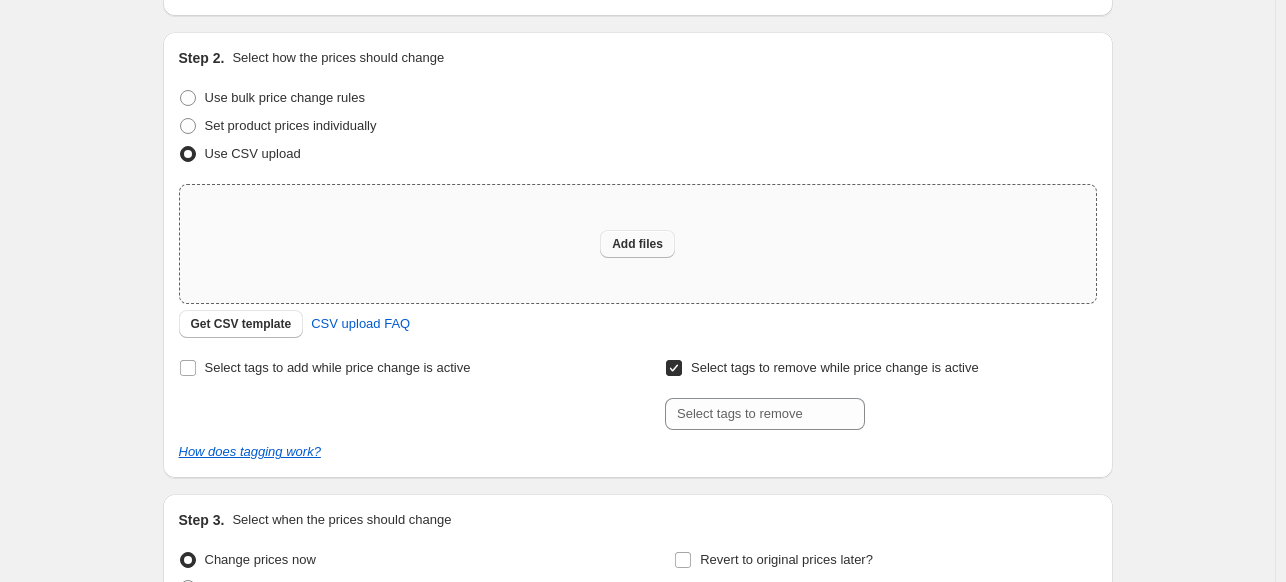 click on "Add files" at bounding box center [637, 244] 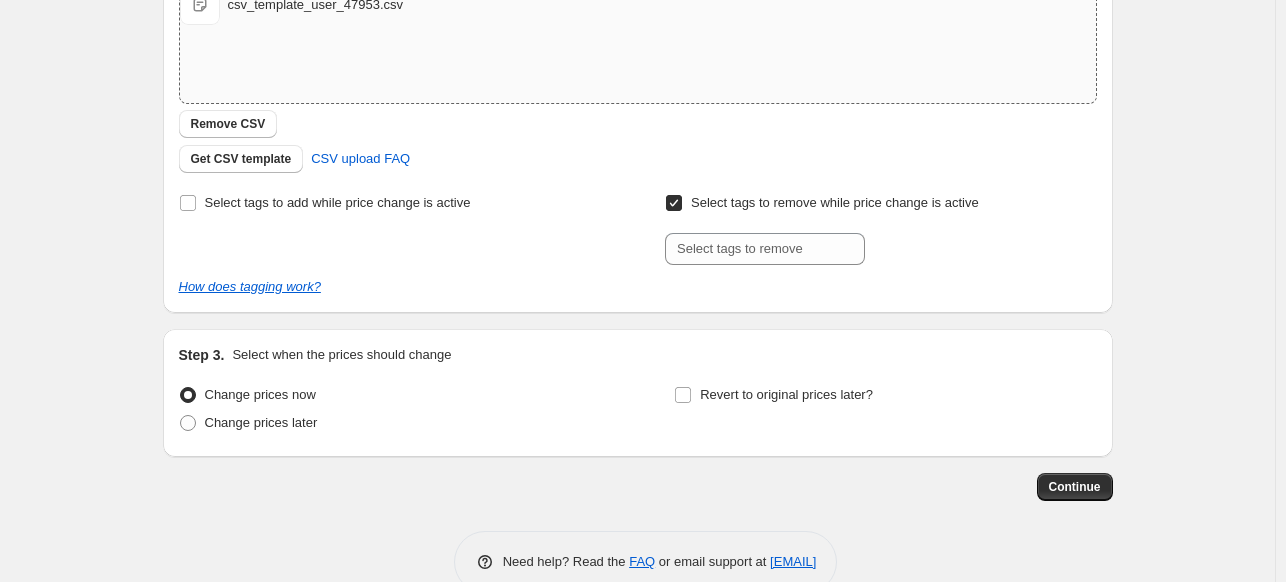 scroll, scrollTop: 424, scrollLeft: 0, axis: vertical 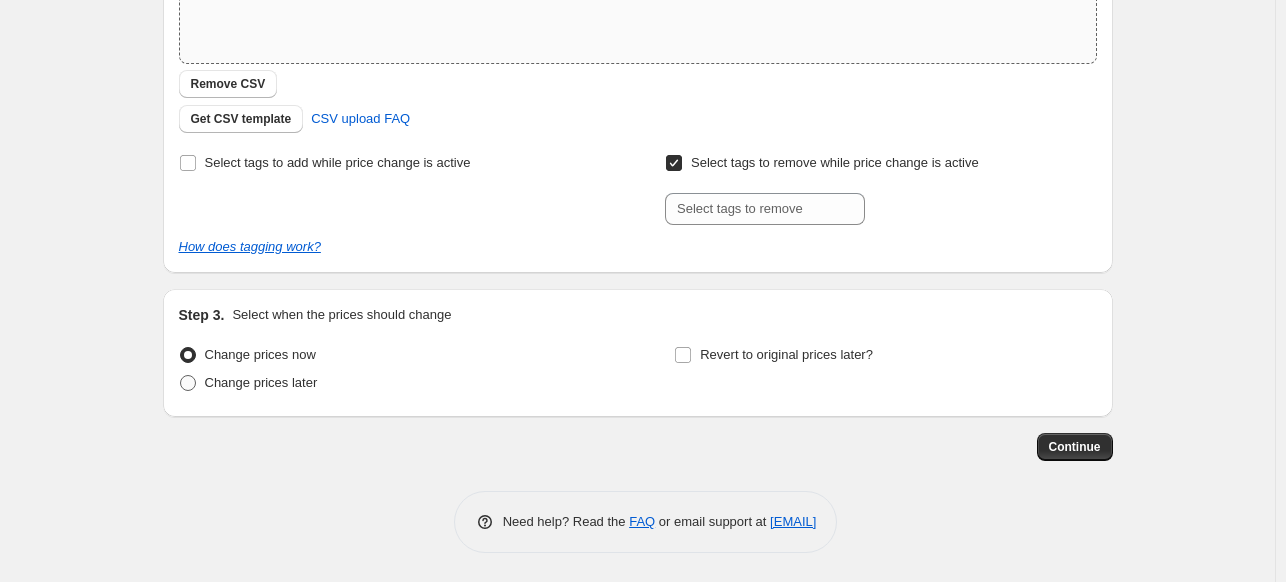 click at bounding box center [188, 383] 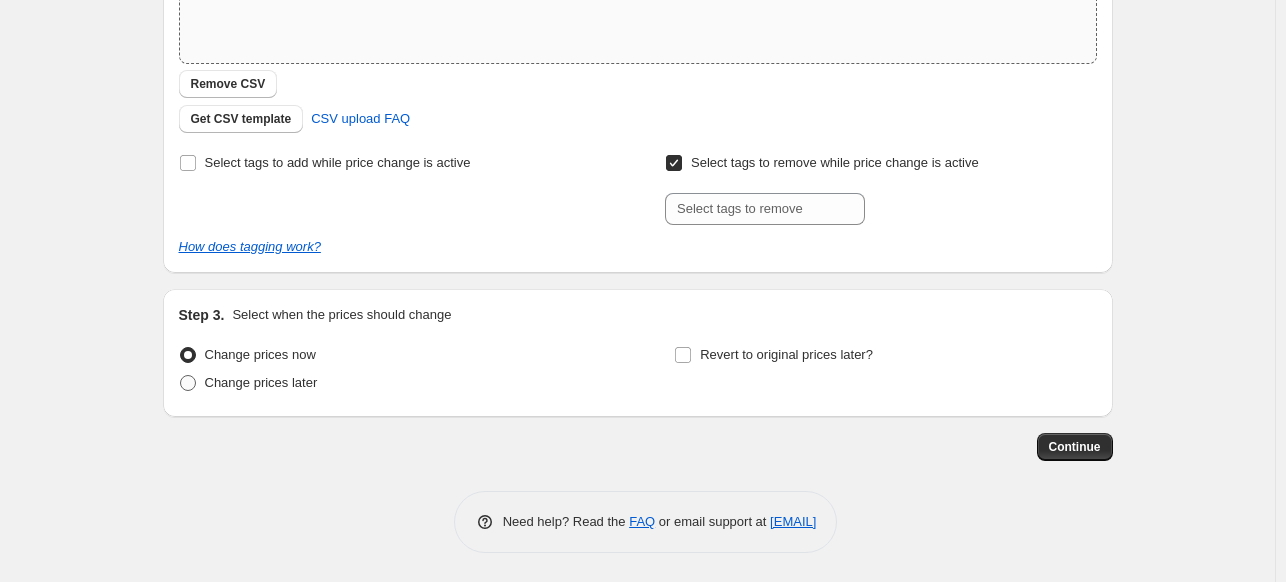 radio on "true" 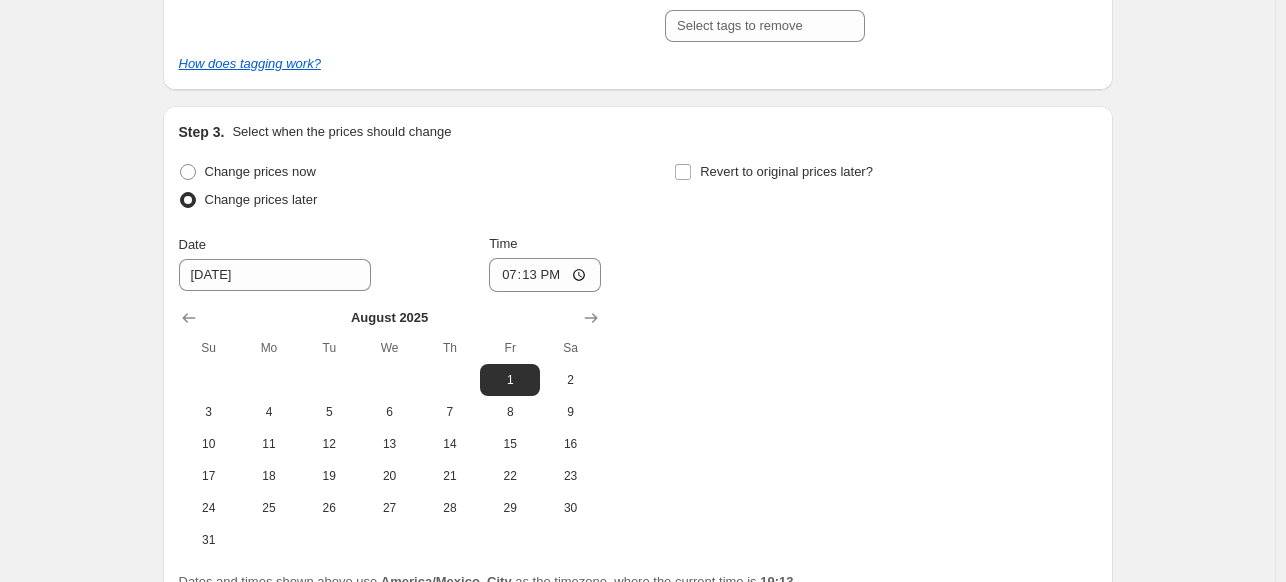 scroll, scrollTop: 612, scrollLeft: 0, axis: vertical 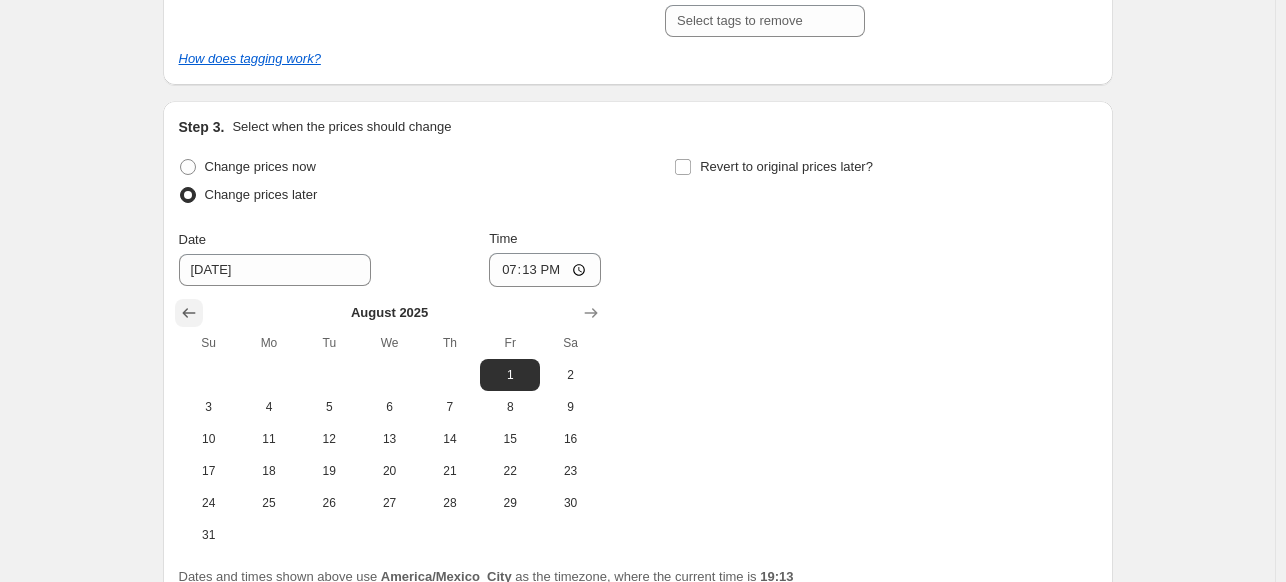 click 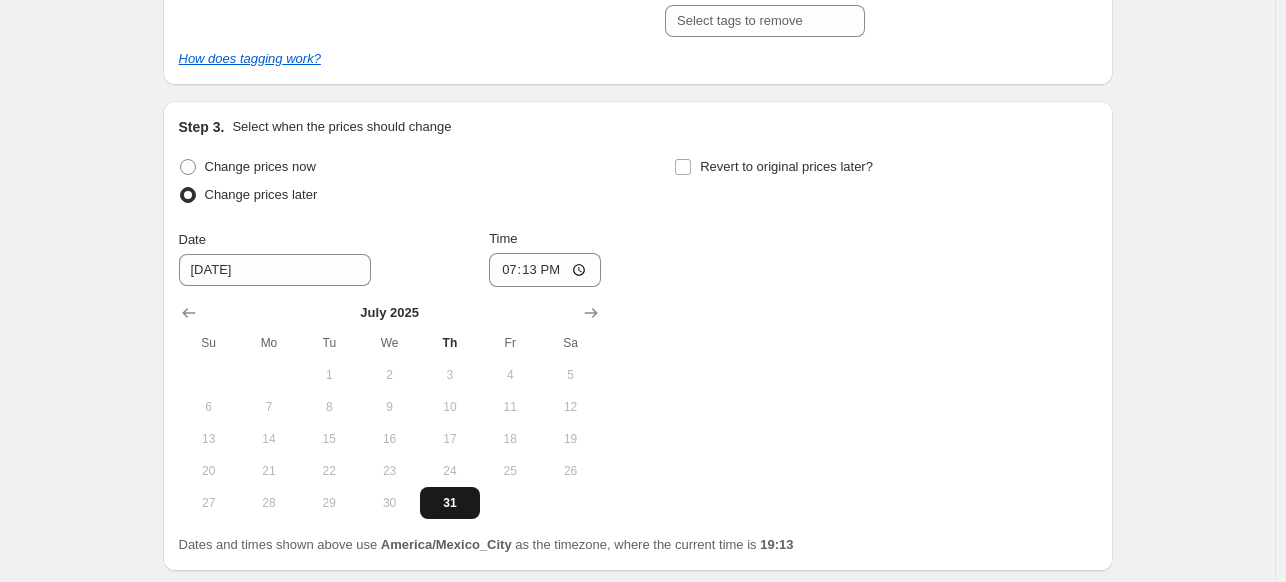 click on "31" at bounding box center (450, 503) 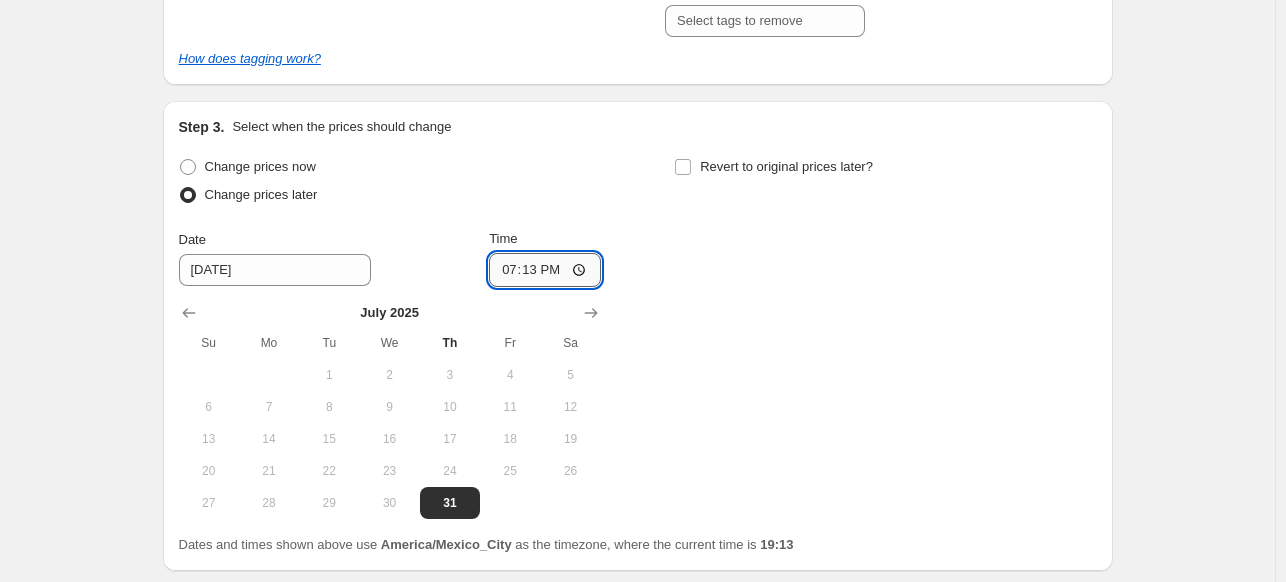 click on "19:13" at bounding box center [545, 270] 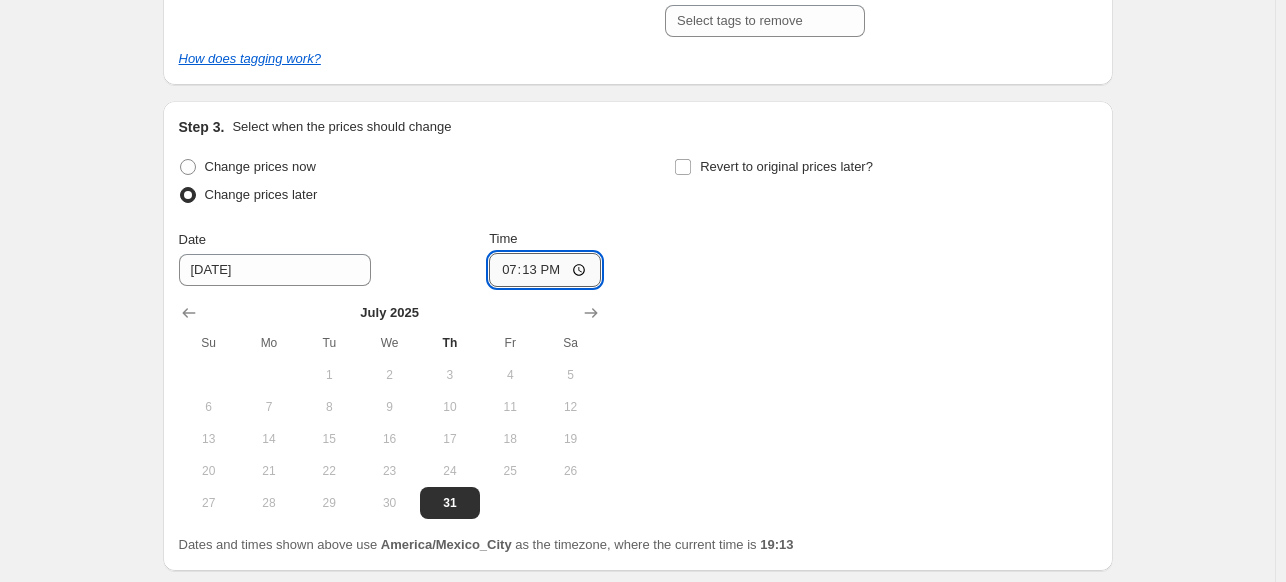 click on "19:13" at bounding box center (545, 270) 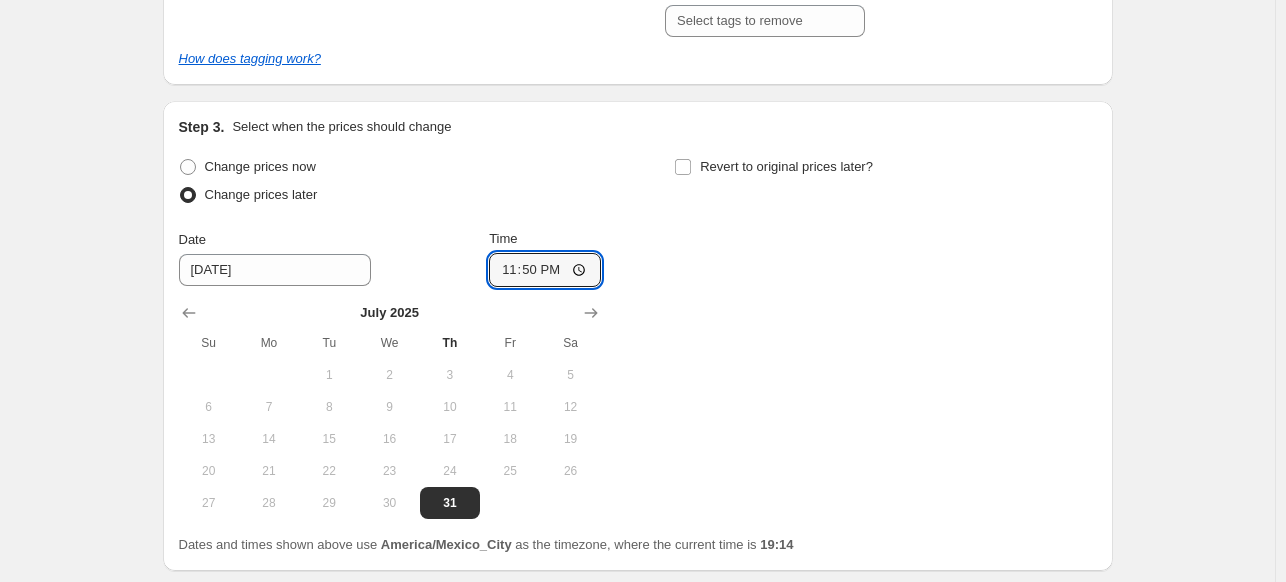 type on "23:50" 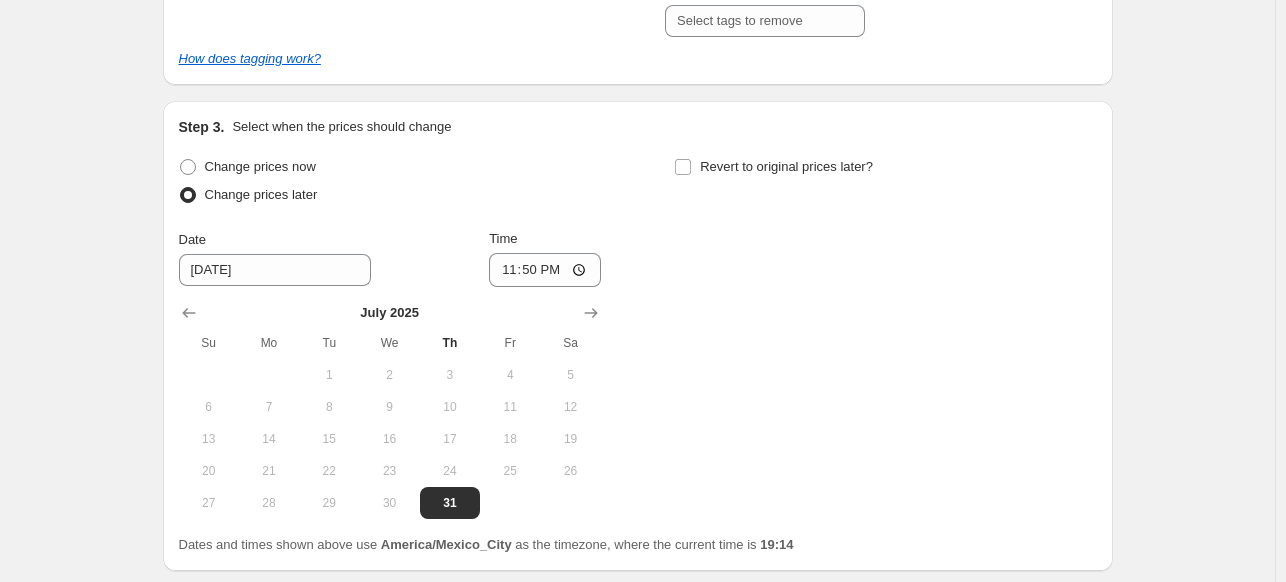 click on "Change prices now Change prices later Date [DATE] Time [TIME] July   2025 Su Mo Tu We Th Fr Sa 1 2 3 4 5 6 7 8 9 10 11 12 13 14 15 16 17 18 19 20 21 22 23 24 25 26 27 28 29 30 31 Revert to original prices later?" at bounding box center (638, 336) 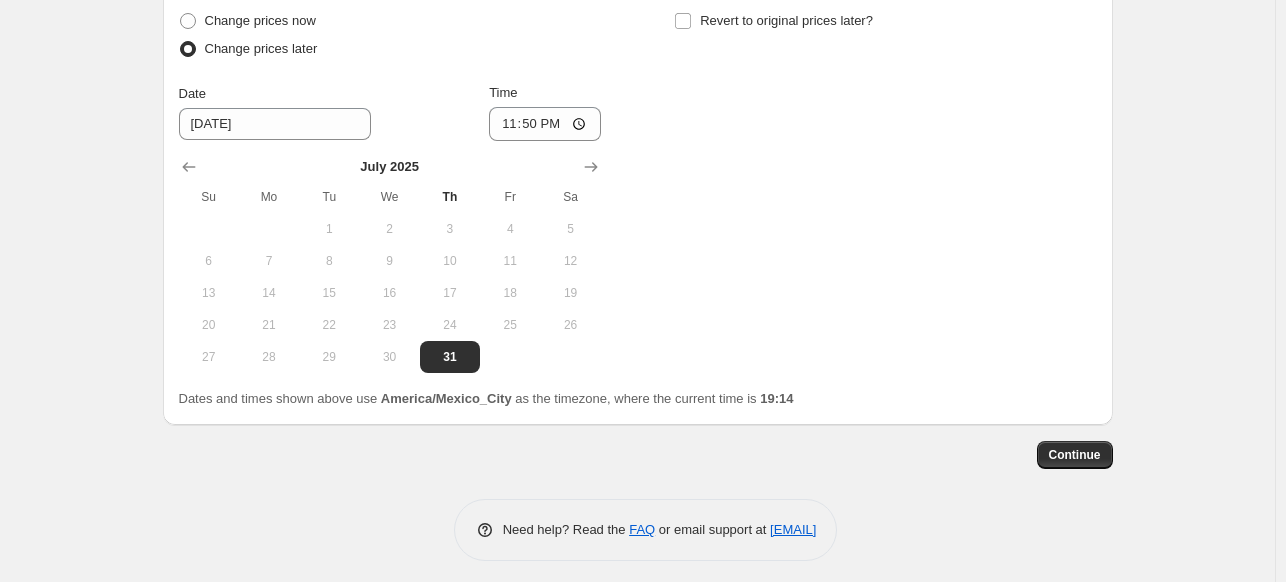 scroll, scrollTop: 766, scrollLeft: 0, axis: vertical 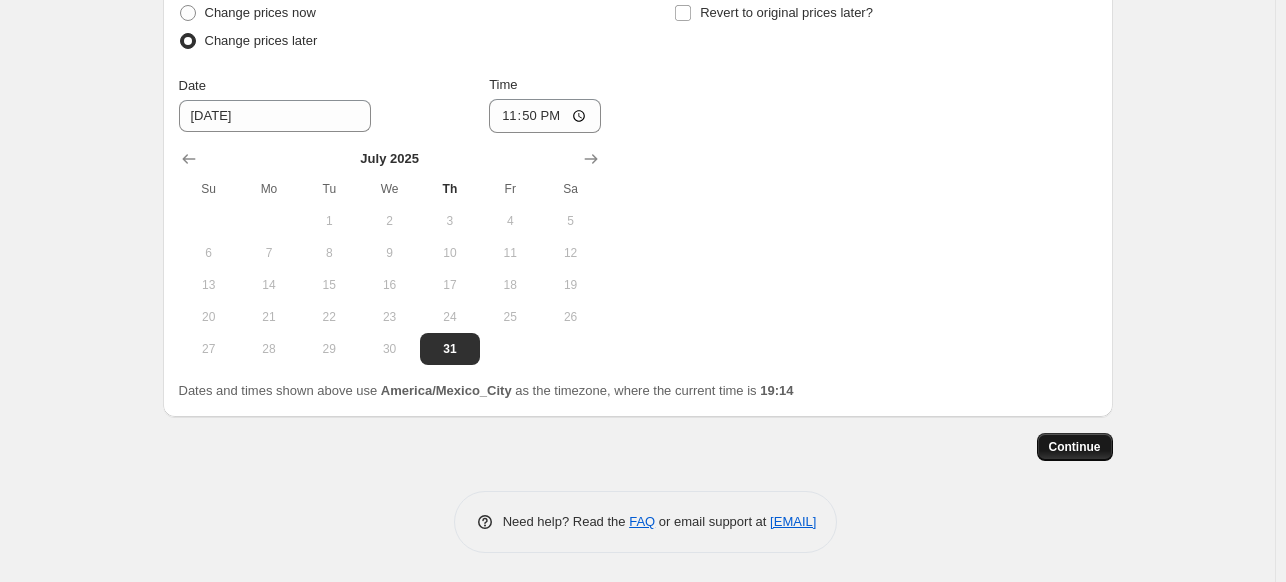 click on "Continue" at bounding box center [1075, 447] 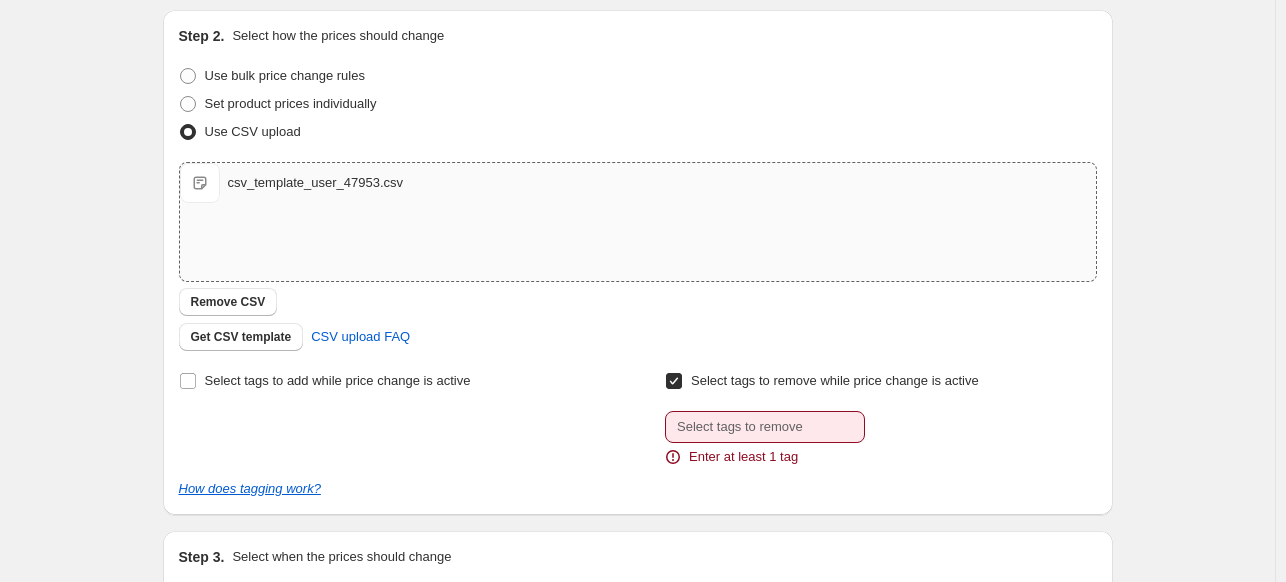 scroll, scrollTop: 320, scrollLeft: 0, axis: vertical 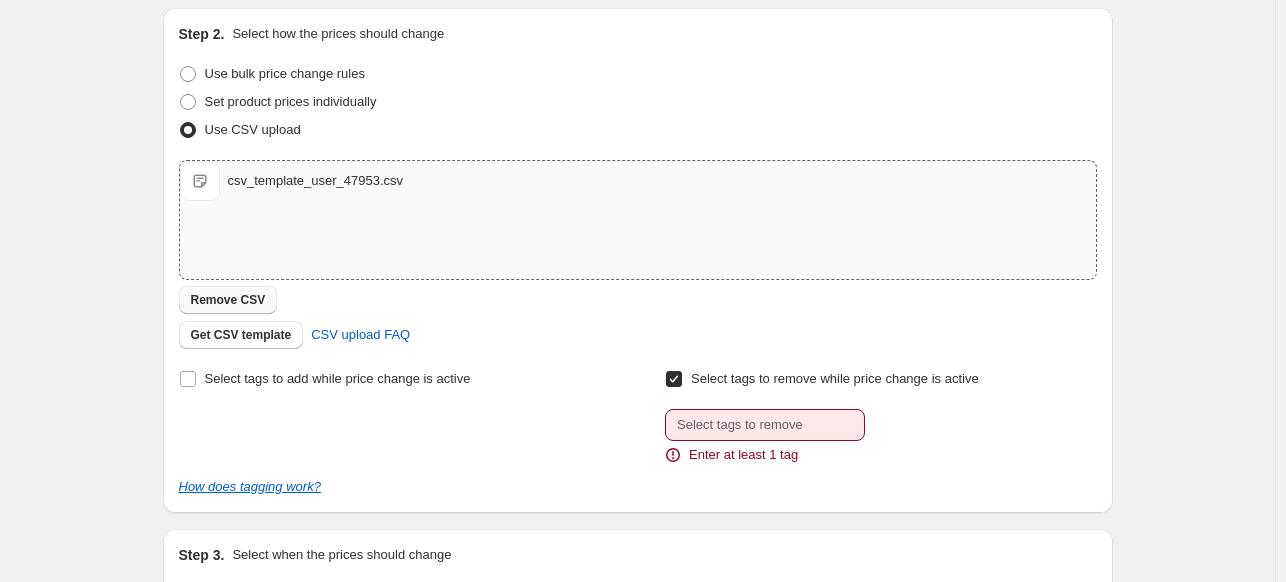 click on "Remove CSV" at bounding box center [228, 300] 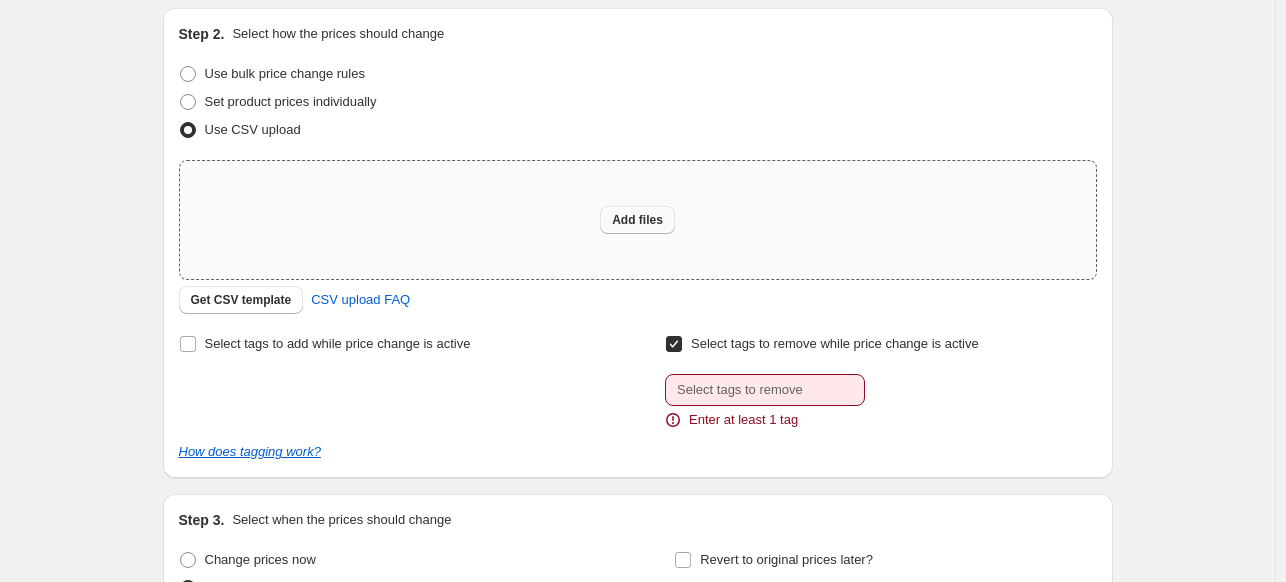 click on "Add files" at bounding box center (637, 220) 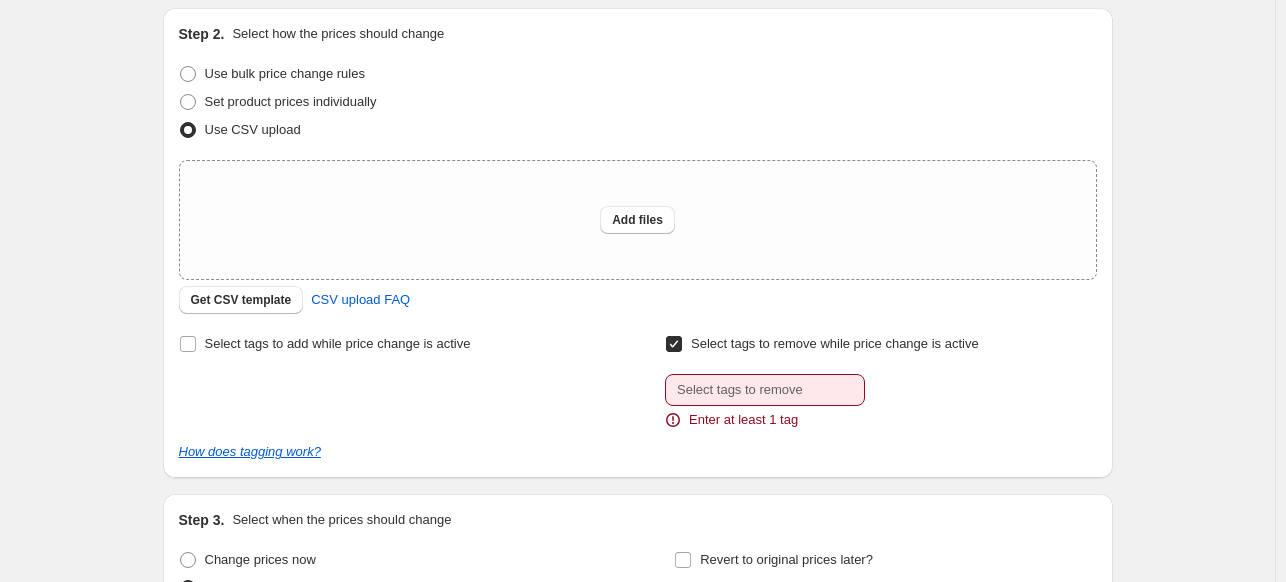 scroll, scrollTop: 0, scrollLeft: 0, axis: both 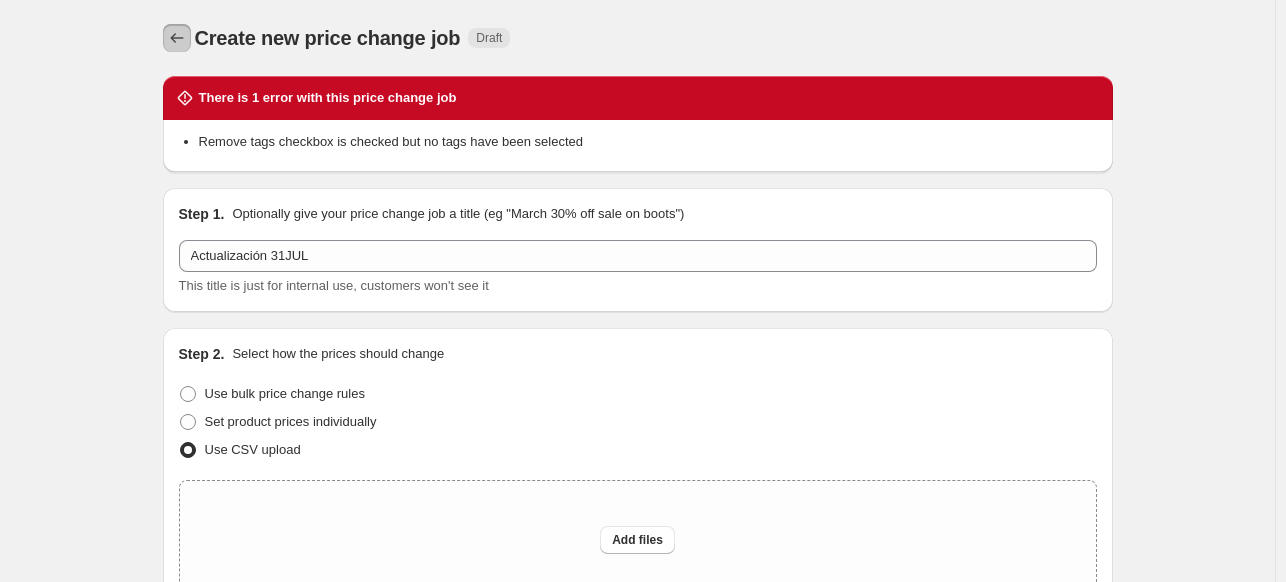 click 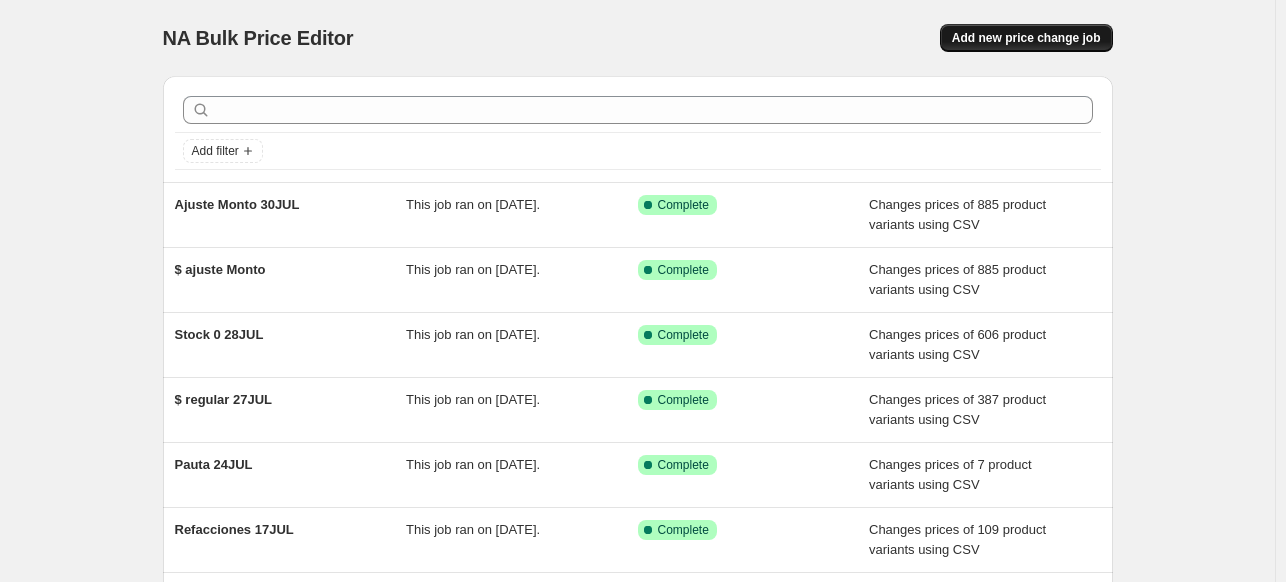 click on "Add new price change job" at bounding box center (1026, 38) 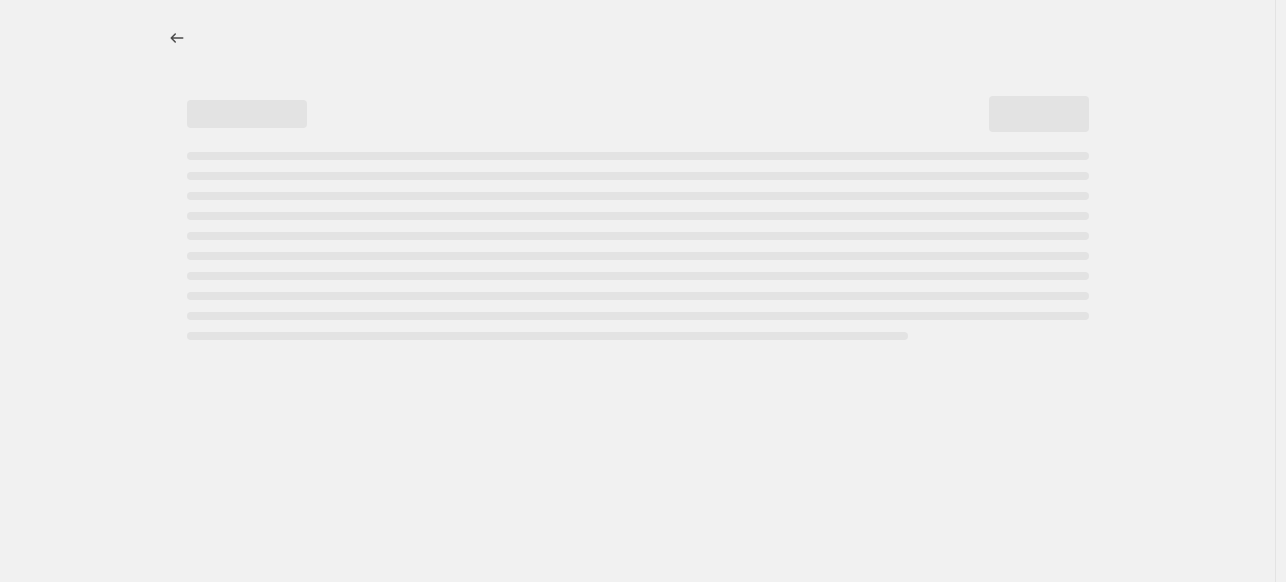 select on "percentage" 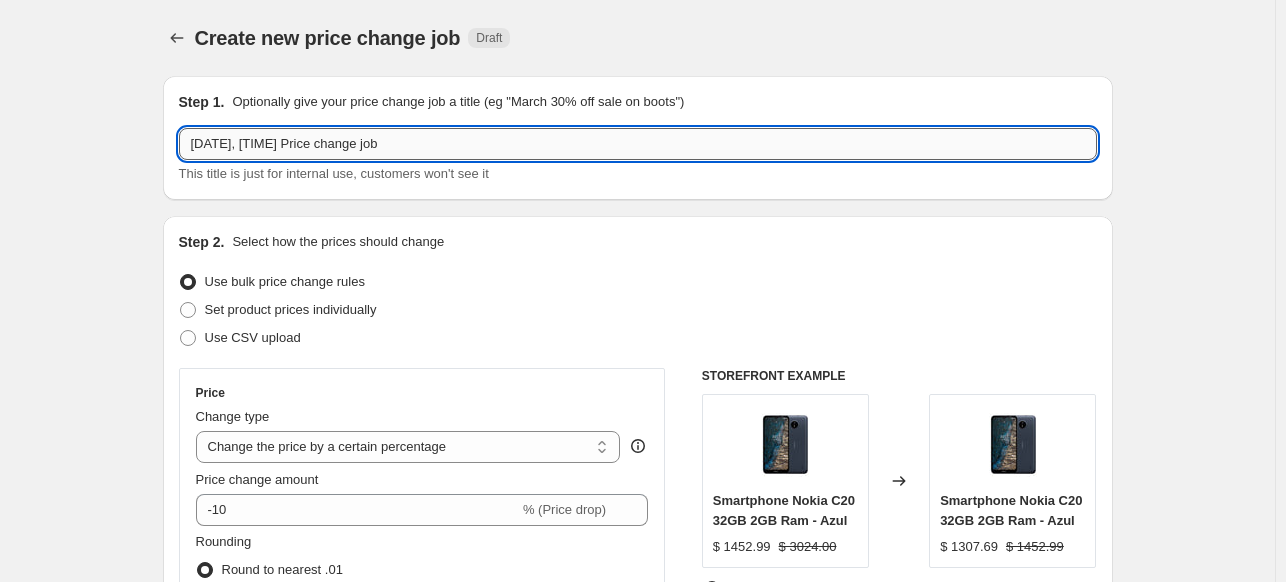 click on "[DATE], [TIME] Price change job" at bounding box center [638, 144] 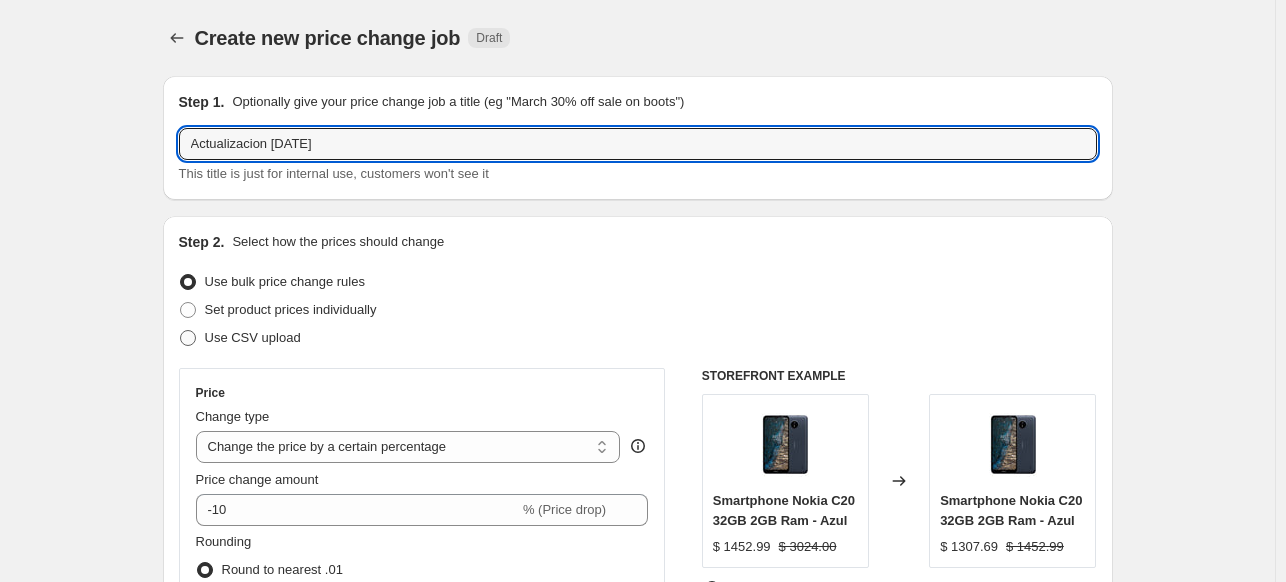 type on "Actualizacion [DATE]" 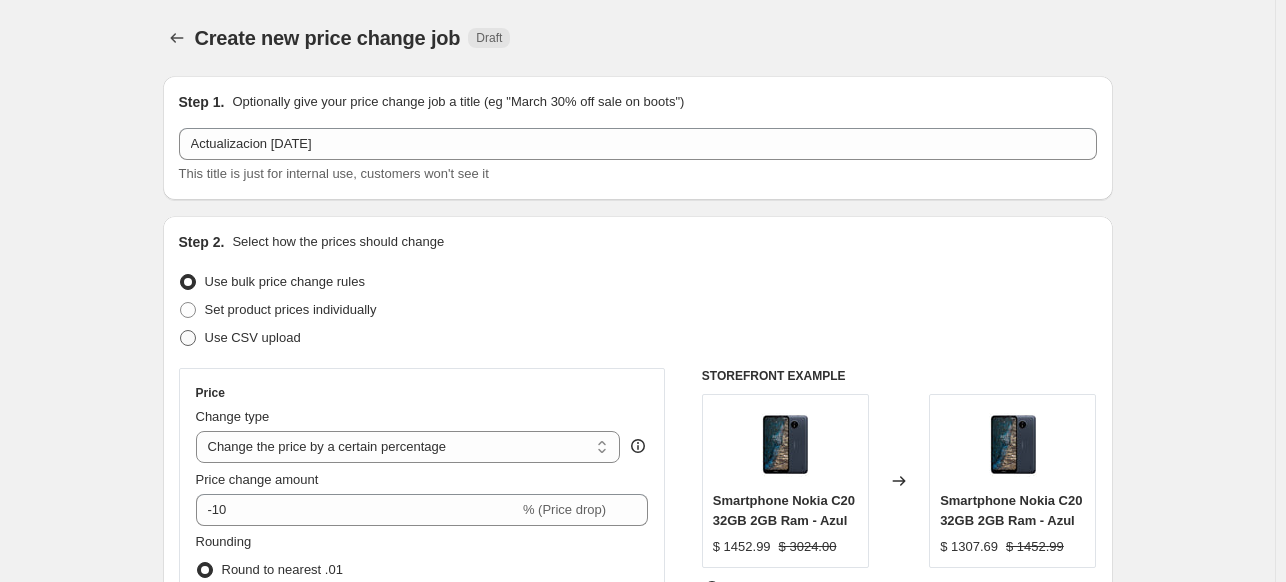 click on "Use CSV upload" at bounding box center [240, 338] 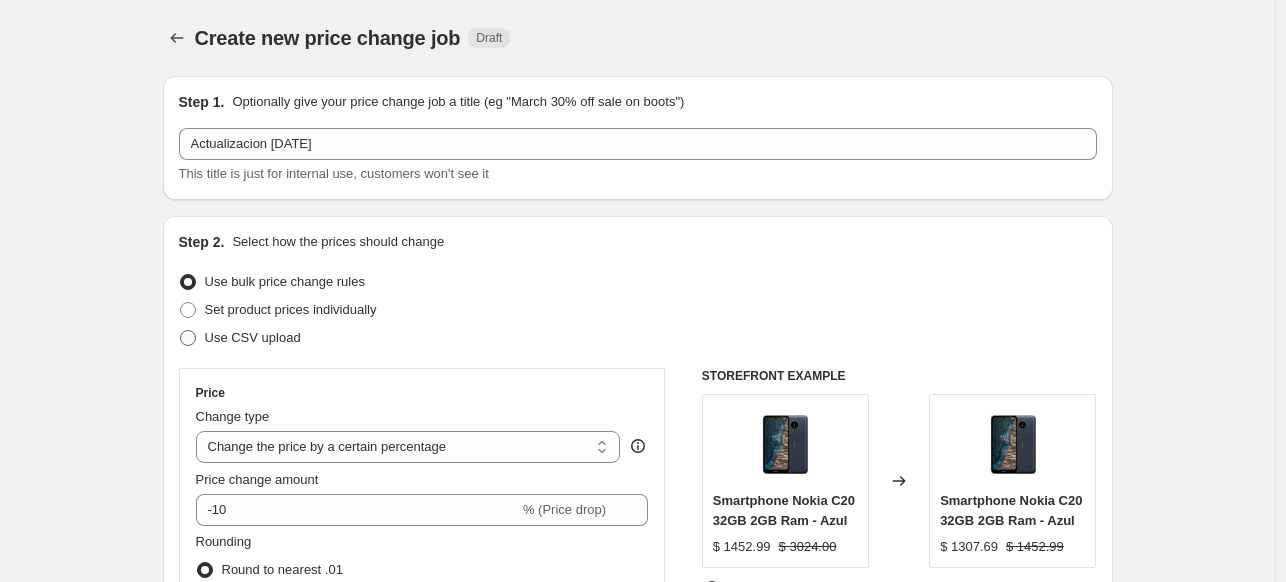 radio on "true" 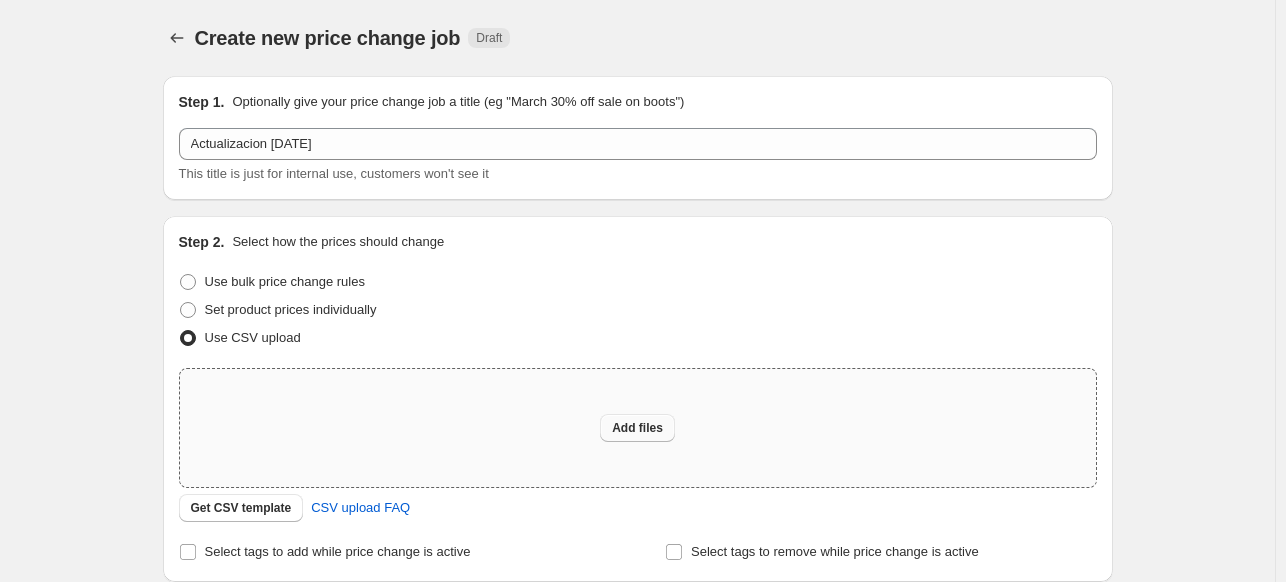 click on "Add files" at bounding box center [637, 428] 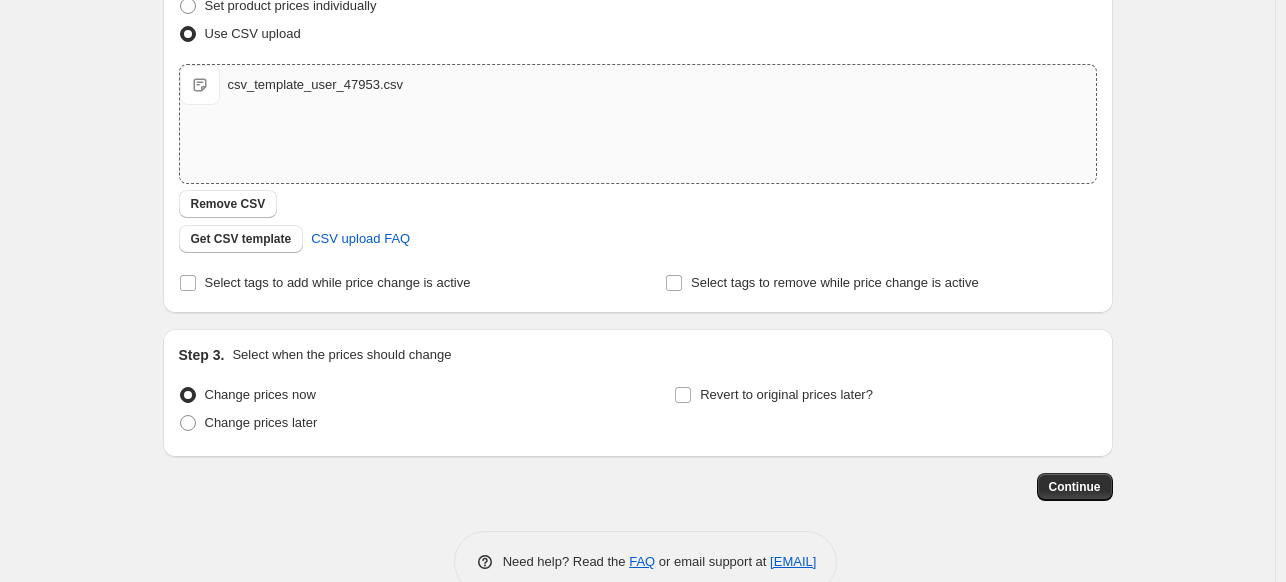 scroll, scrollTop: 307, scrollLeft: 0, axis: vertical 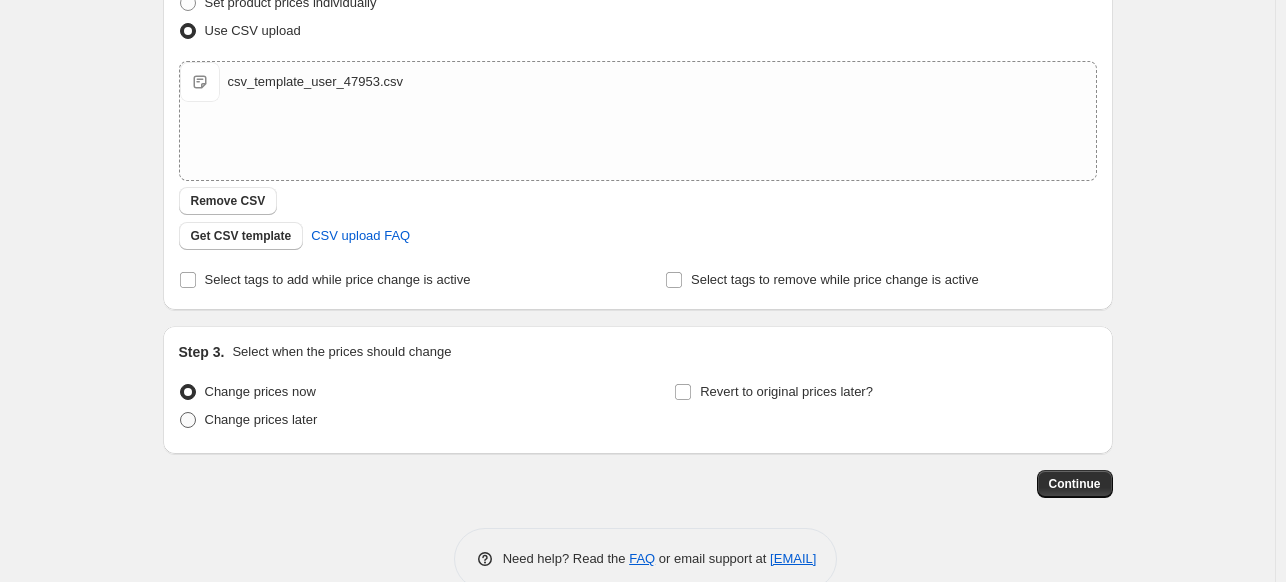 click at bounding box center (188, 420) 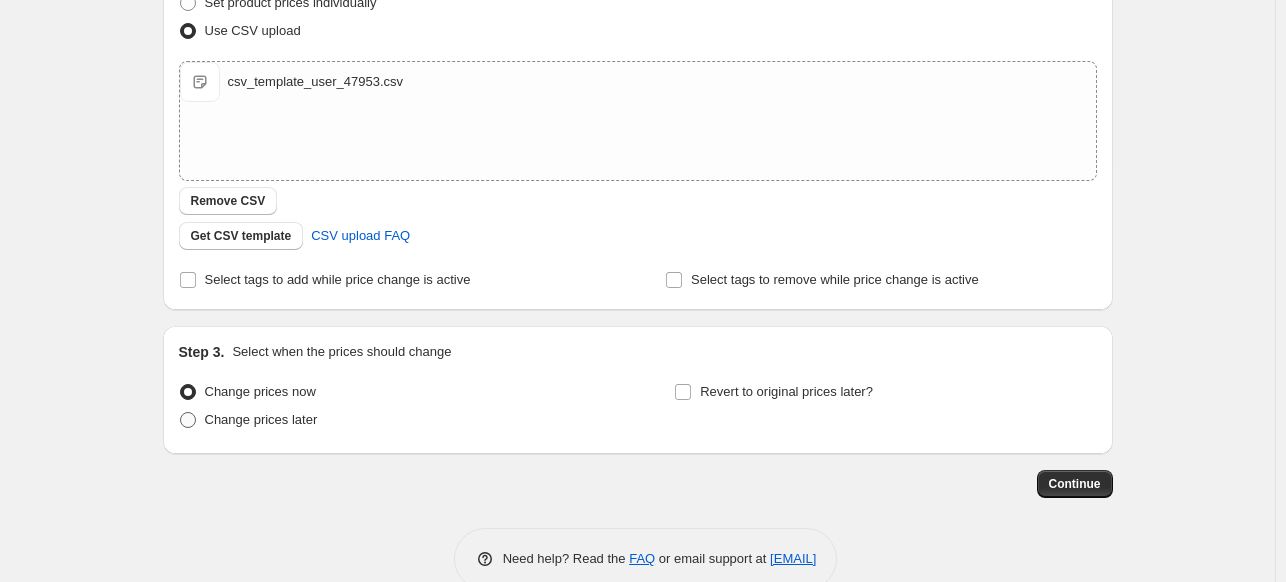 radio on "true" 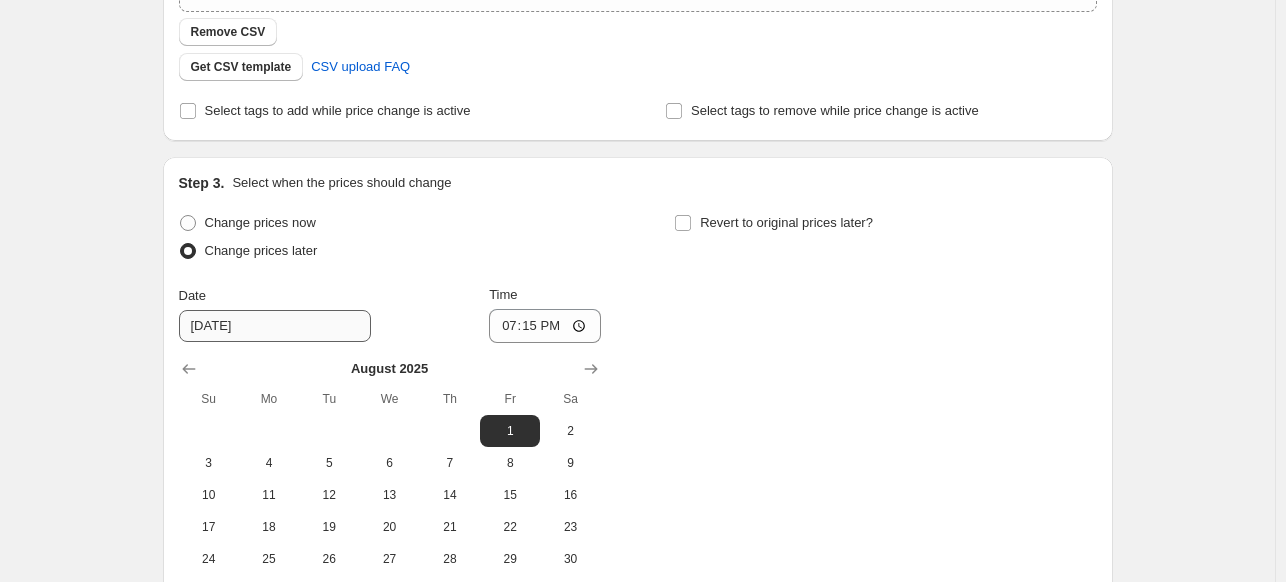 scroll, scrollTop: 479, scrollLeft: 0, axis: vertical 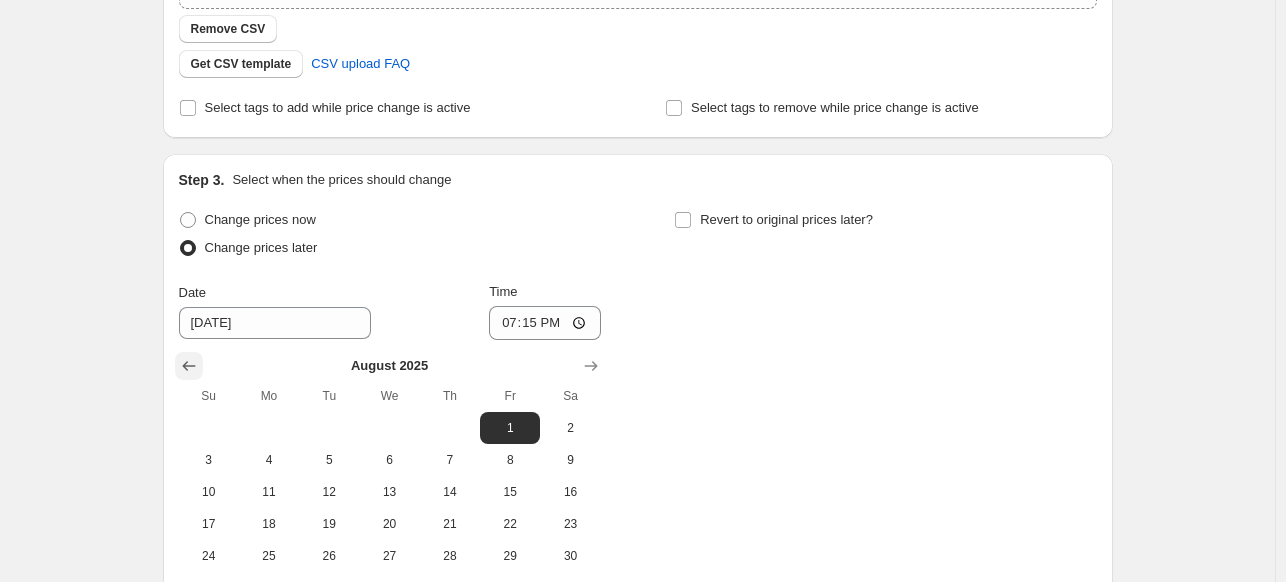 click 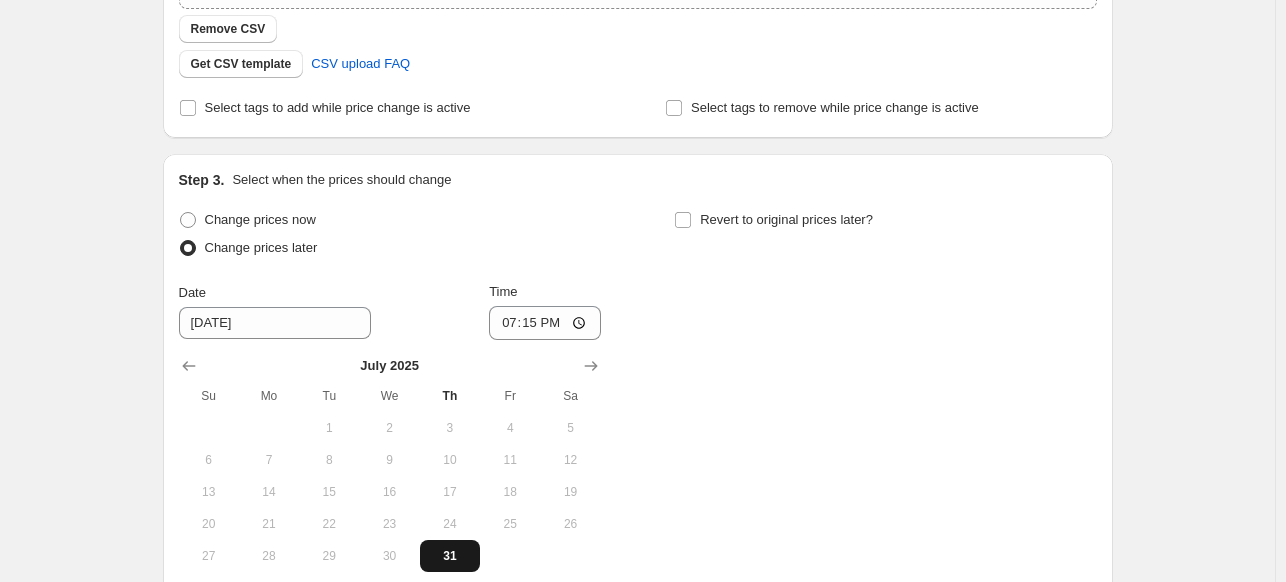 click on "31" at bounding box center (450, 556) 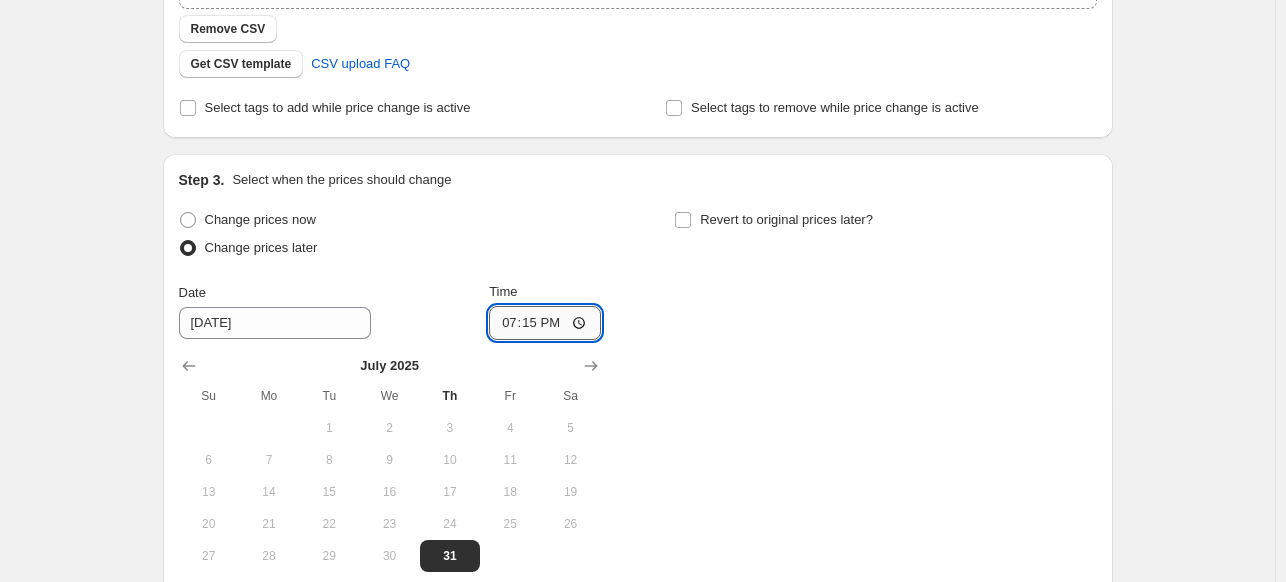 click on "19:15" at bounding box center [545, 323] 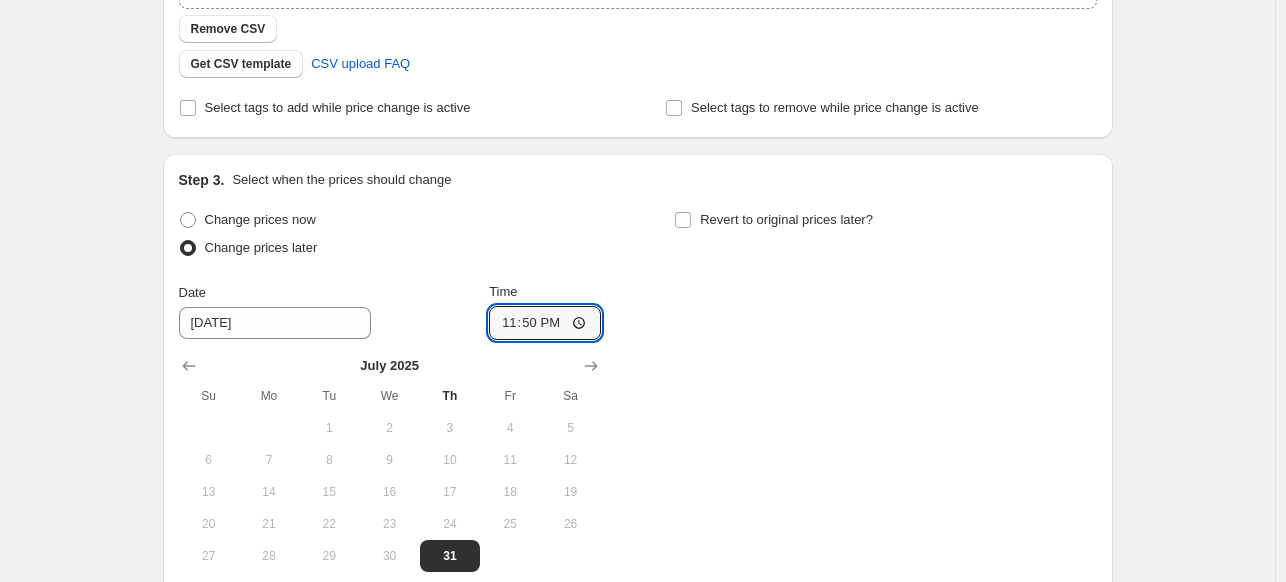 type on "23:50" 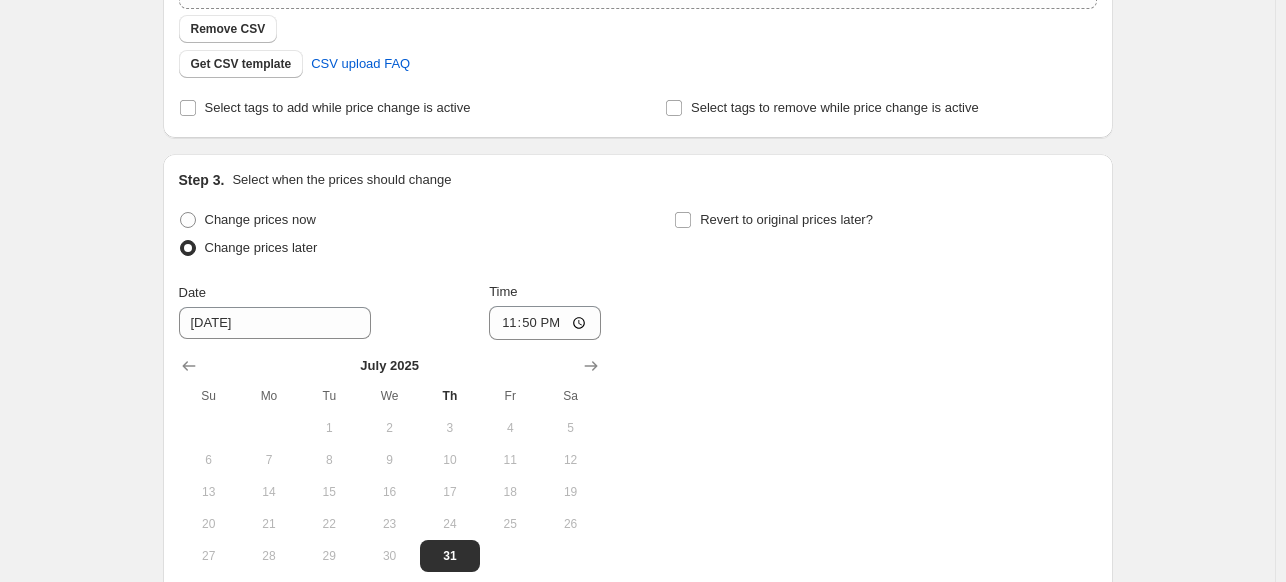 click on "Change prices now Change prices later Date [DATE] Time [TIME] July   2025 Su Mo Tu We Th Fr Sa 1 2 3 4 5 6 7 8 9 10 11 12 13 14 15 16 17 18 19 20 21 22 23 24 25 26 27 28 29 30 31 Revert to original prices later?" at bounding box center [638, 389] 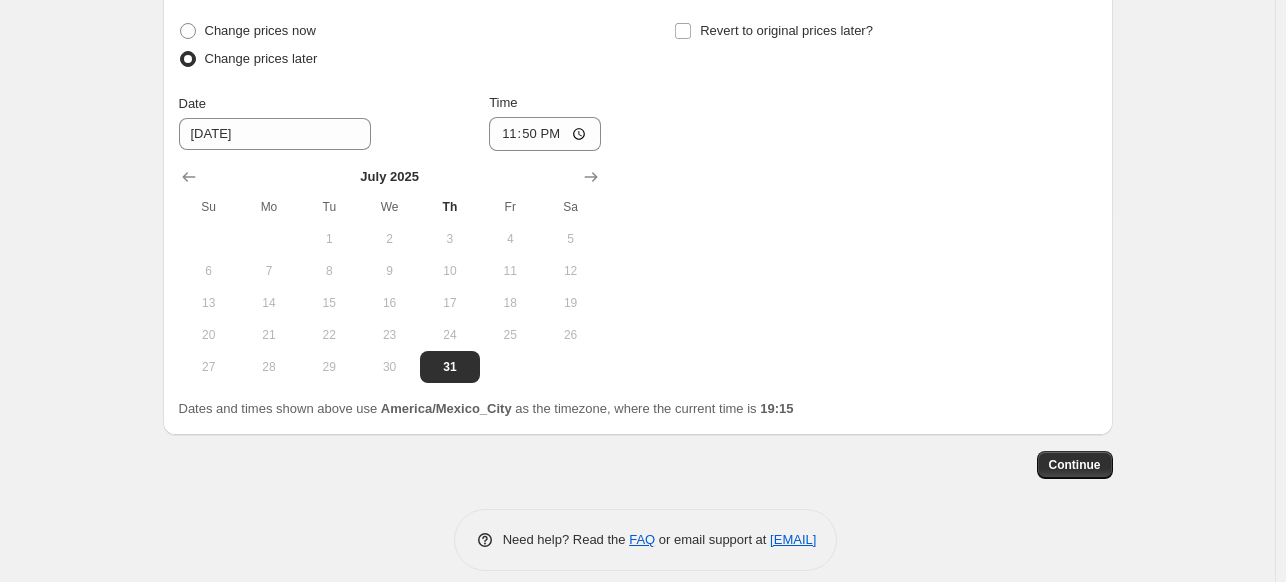 scroll, scrollTop: 686, scrollLeft: 0, axis: vertical 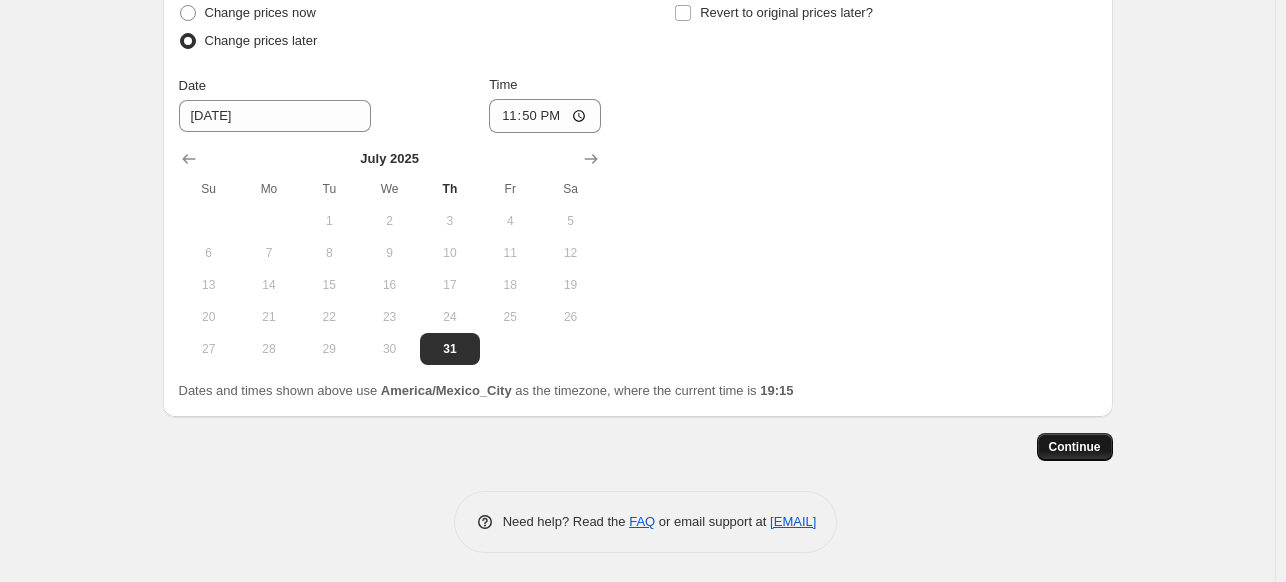 click on "Continue" at bounding box center [1075, 447] 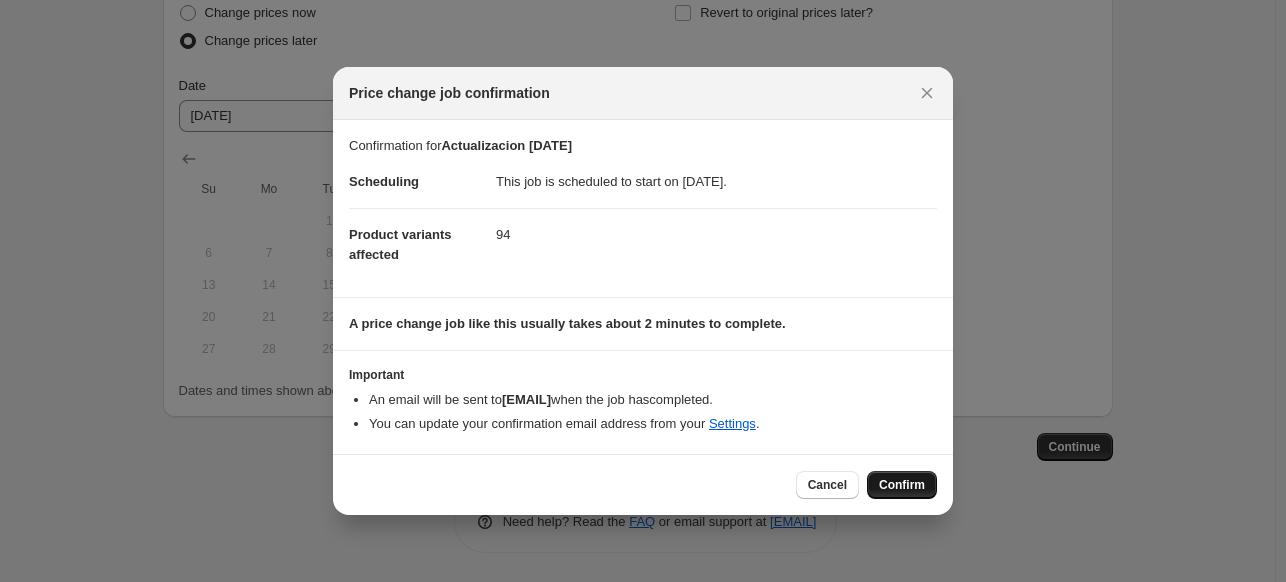 click on "Confirm" at bounding box center [902, 485] 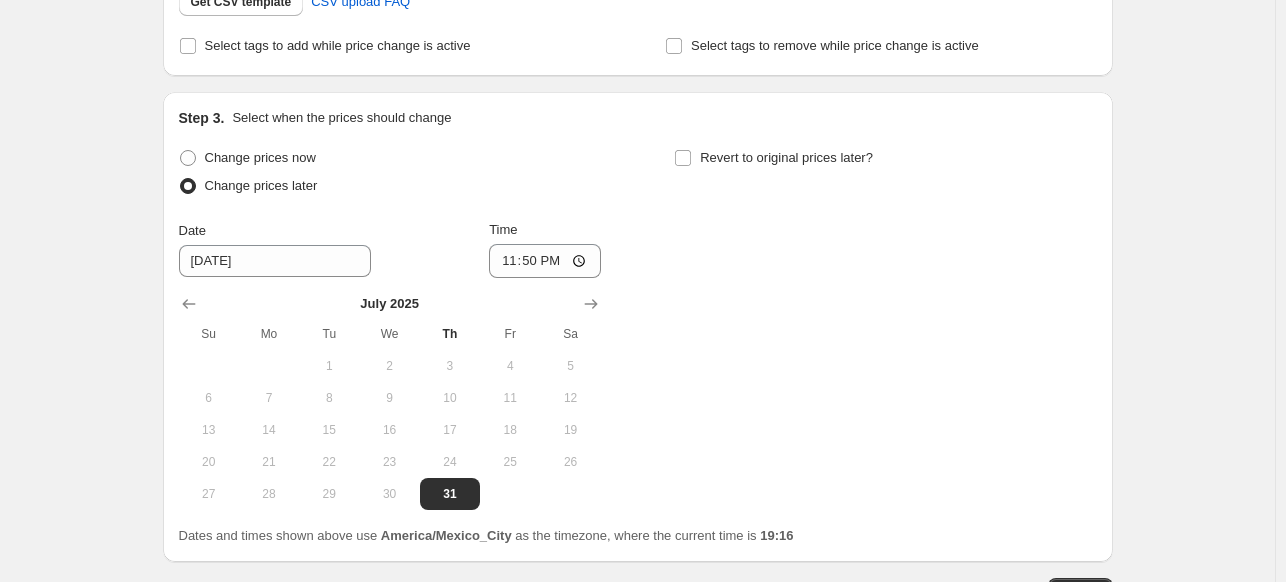 scroll, scrollTop: 808, scrollLeft: 0, axis: vertical 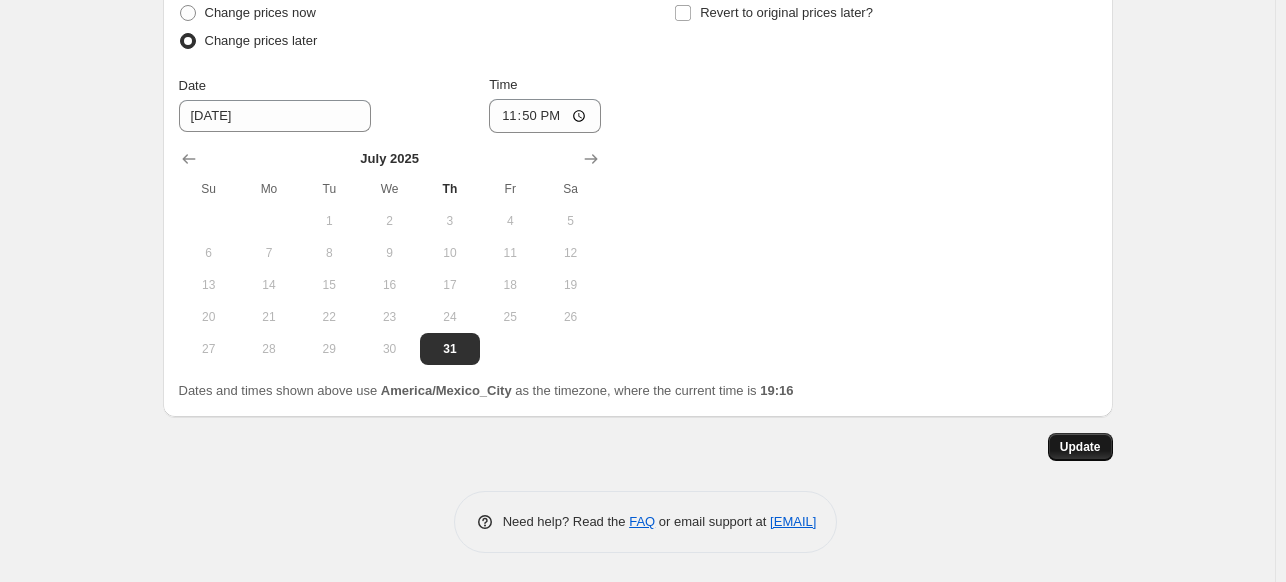 click on "Update" at bounding box center (1080, 447) 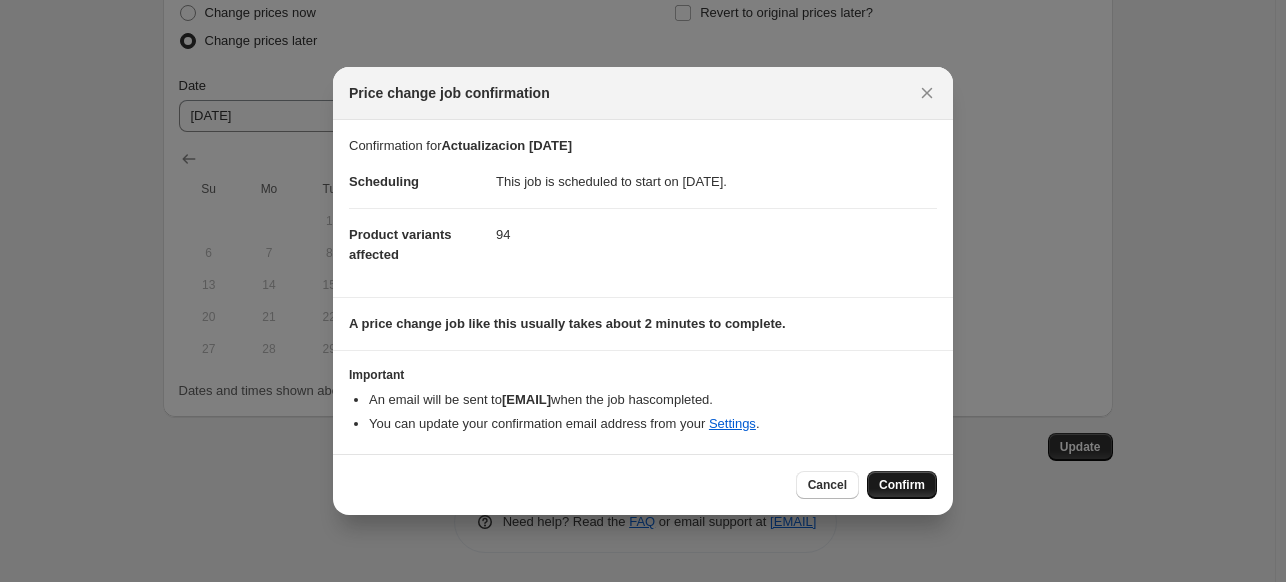 click on "Confirm" at bounding box center (902, 485) 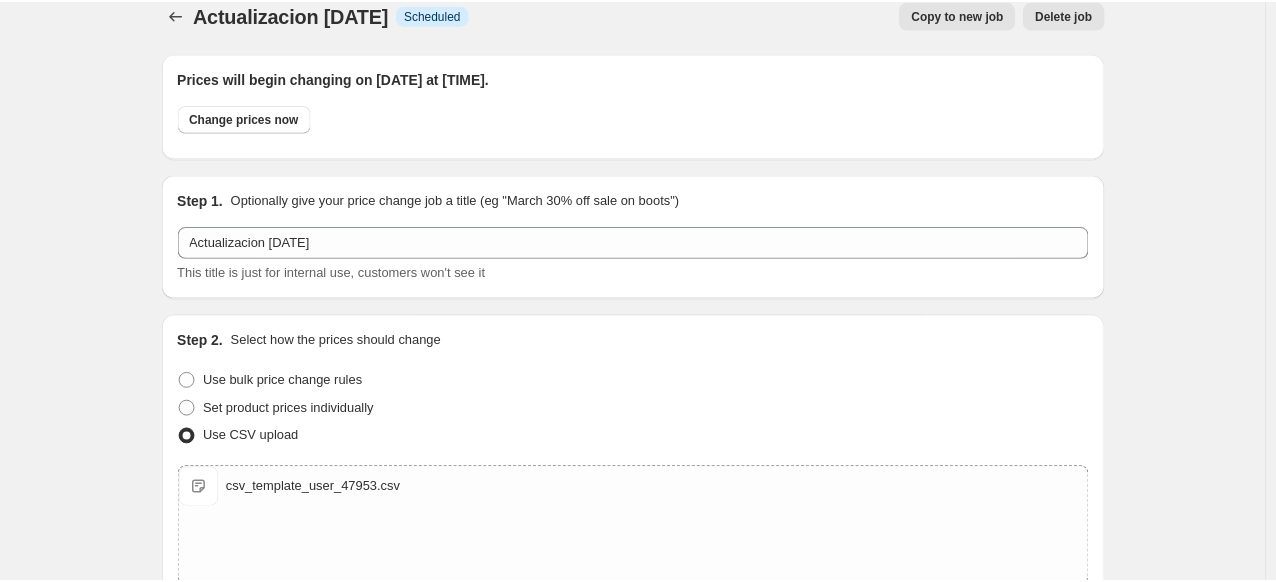 scroll, scrollTop: 0, scrollLeft: 0, axis: both 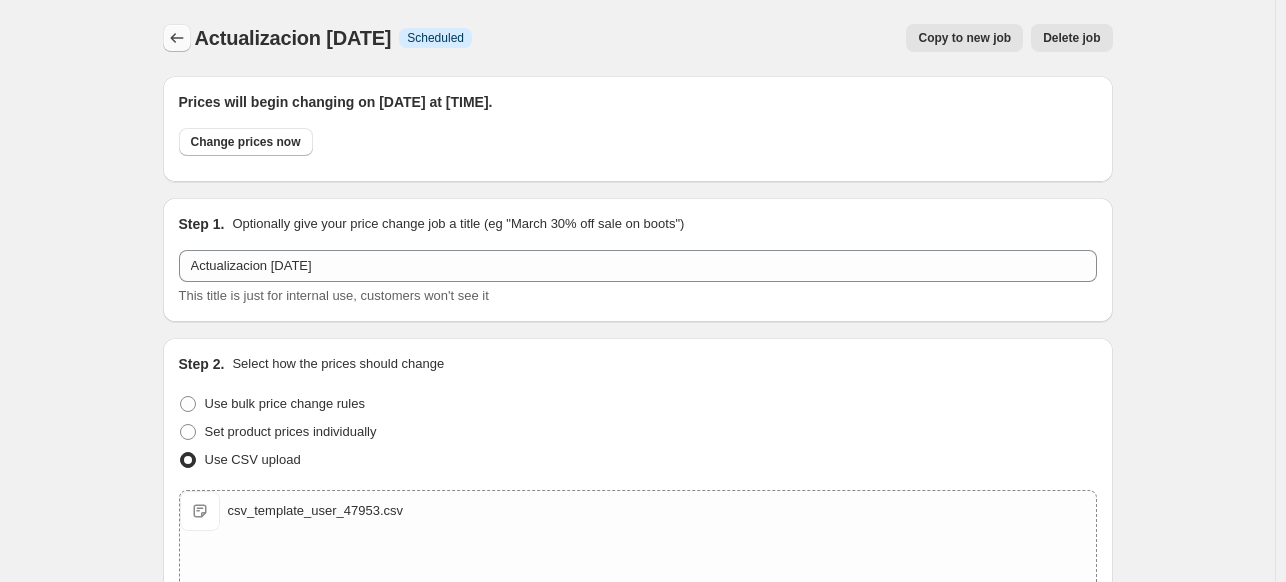 click 